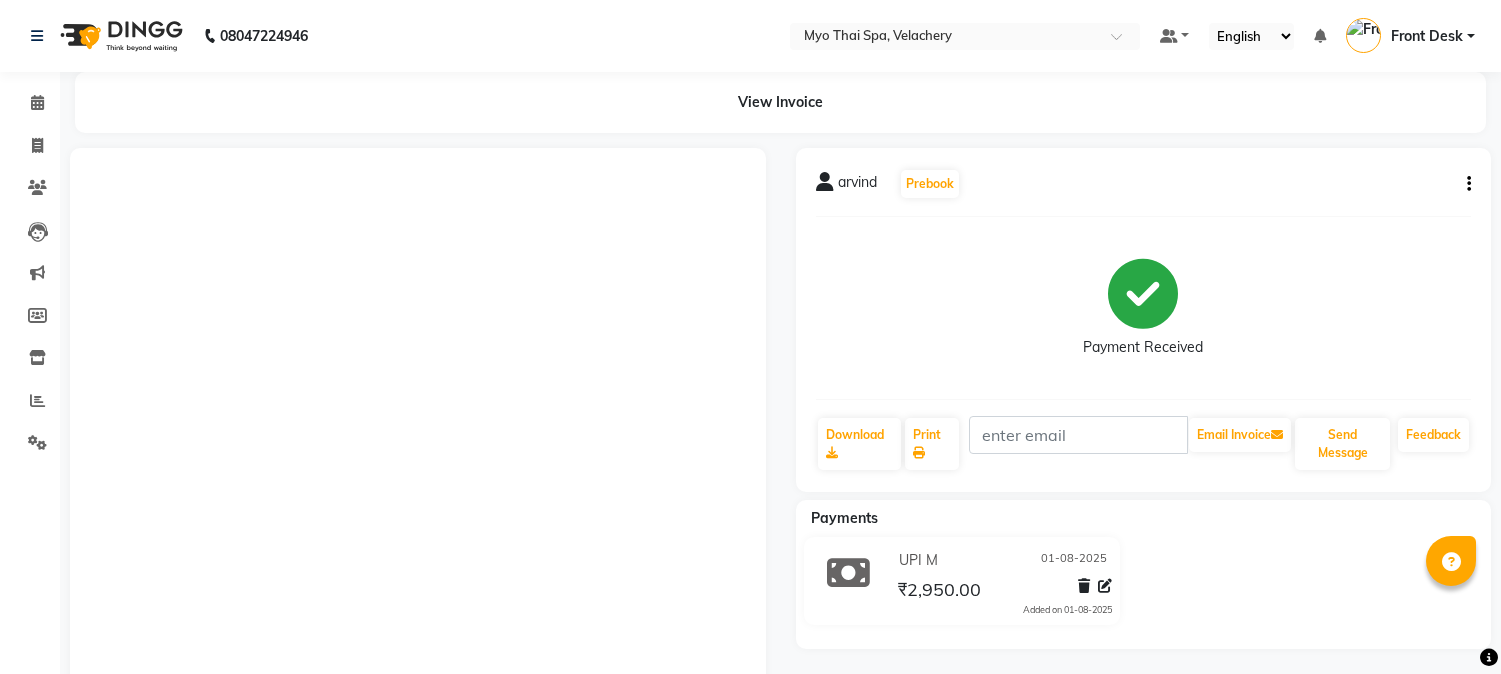 scroll, scrollTop: 282, scrollLeft: 0, axis: vertical 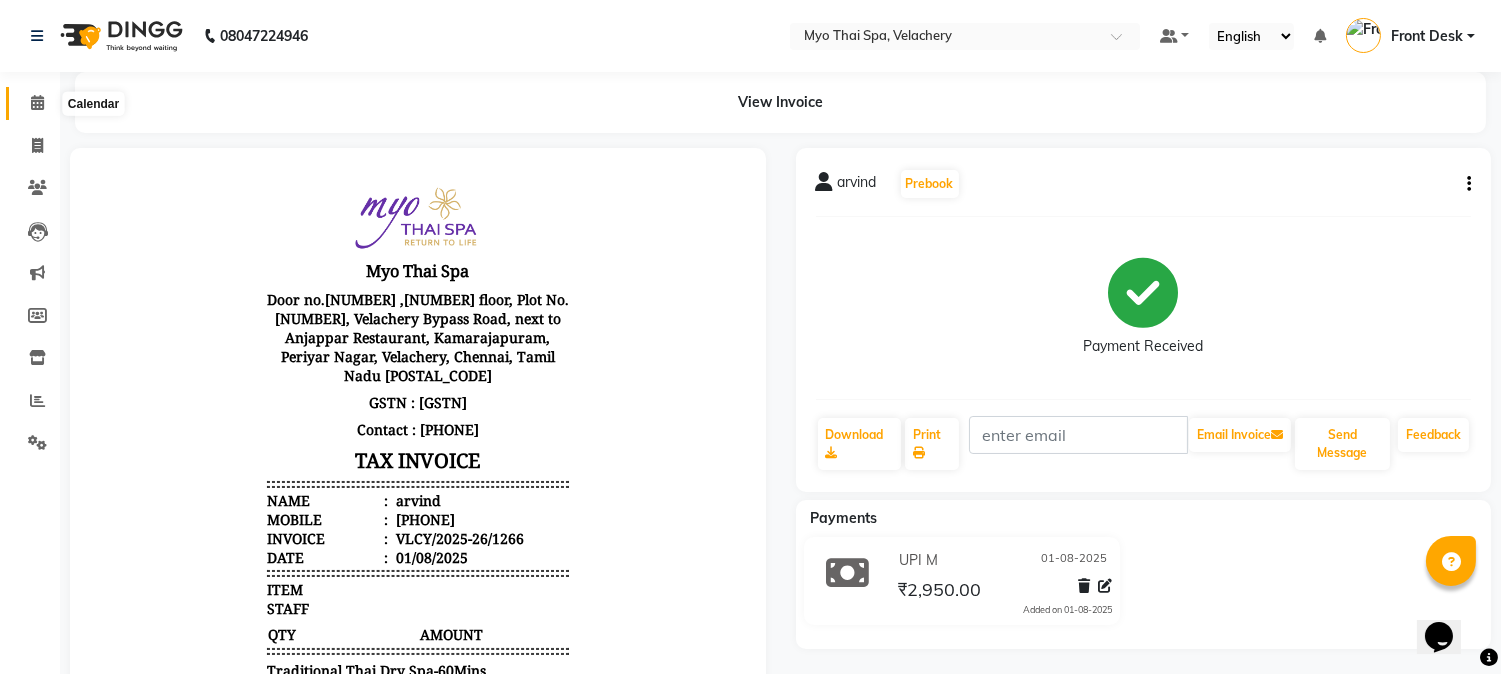 click 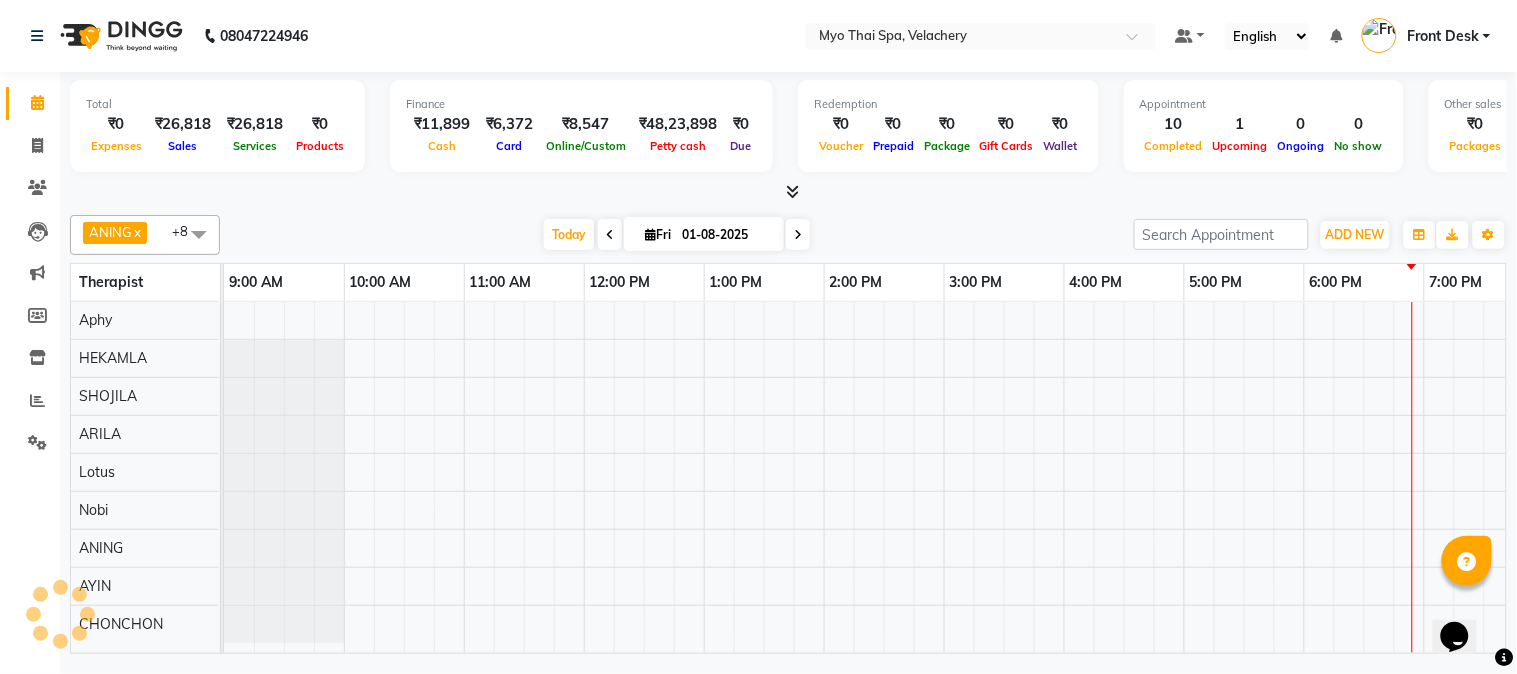 scroll, scrollTop: 0, scrollLeft: 517, axis: horizontal 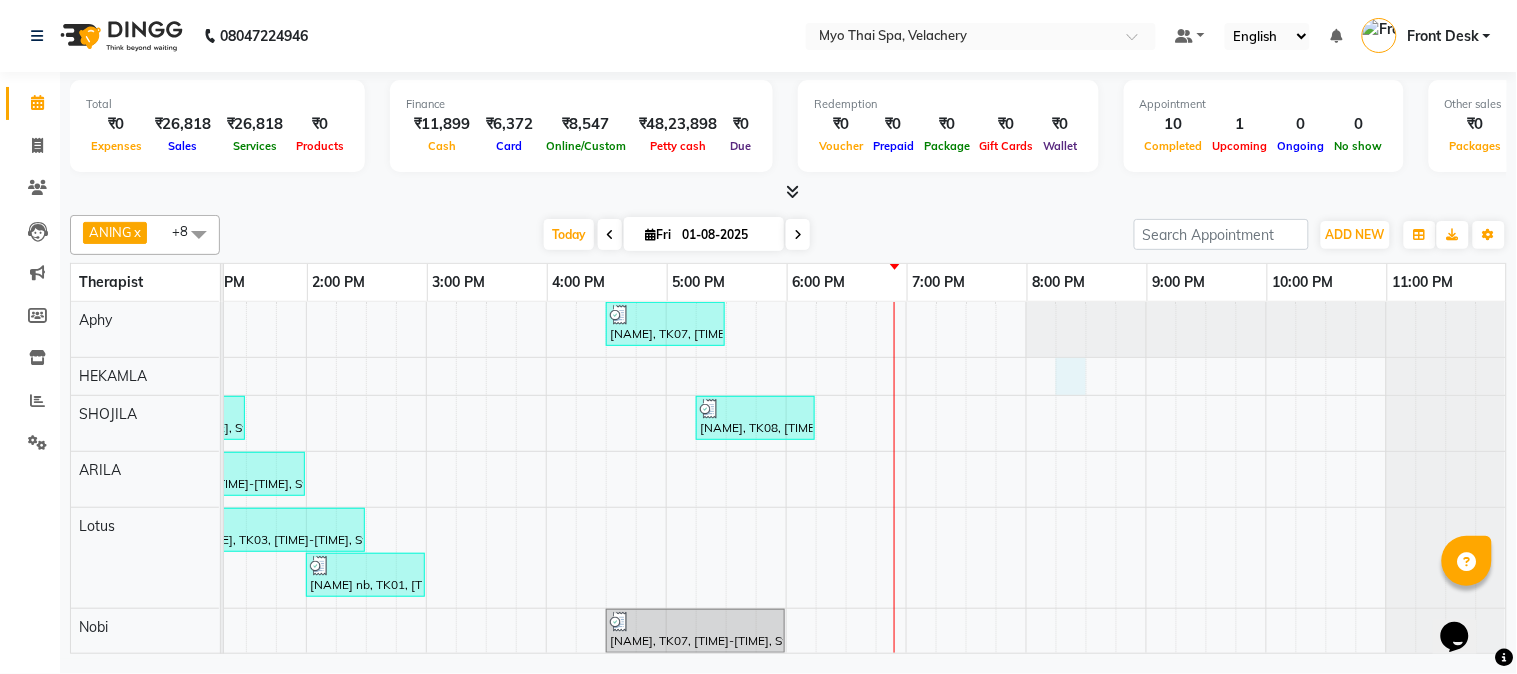 click on "[NAME], TK07, [TIME]-[TIME], Swedish [ 60 Min ] [NAME], TK03, [TIME]-[TIME], Swedish [ 90 Min ] [NAME], TK08, [TIME]-[TIME], Balinese [ 60 Min ] [NAME], TK05, [TIME]-[TIME], Swedish 90Mins NB [NAME], TK03, [TIME]-[TIME], Swedish [ 90 Min ] [NAME] nb, TK01, [TIME]-[TIME], Deep Tissue 60mins NB [NAME], TK07, [TIME]-[TIME], Swedish 90Mins NB [NAME], TK07, [TIME]-[TIME], Swedish [ 60 Min ] [NAME], TK02, [TIME]-[TIME], Swedish [ 60 Min ] [NAME], TK06, [TIME]-[TIME], Deep Tissue 60mins NB [NAME], TK09, [TIME]-[TIME], Traditional Thai Dry Spa-60Mins [NAME] mnnn, TK04, [TIME]-[TIME], Aroma Thai 60Mins NB" at bounding box center (606, 605) 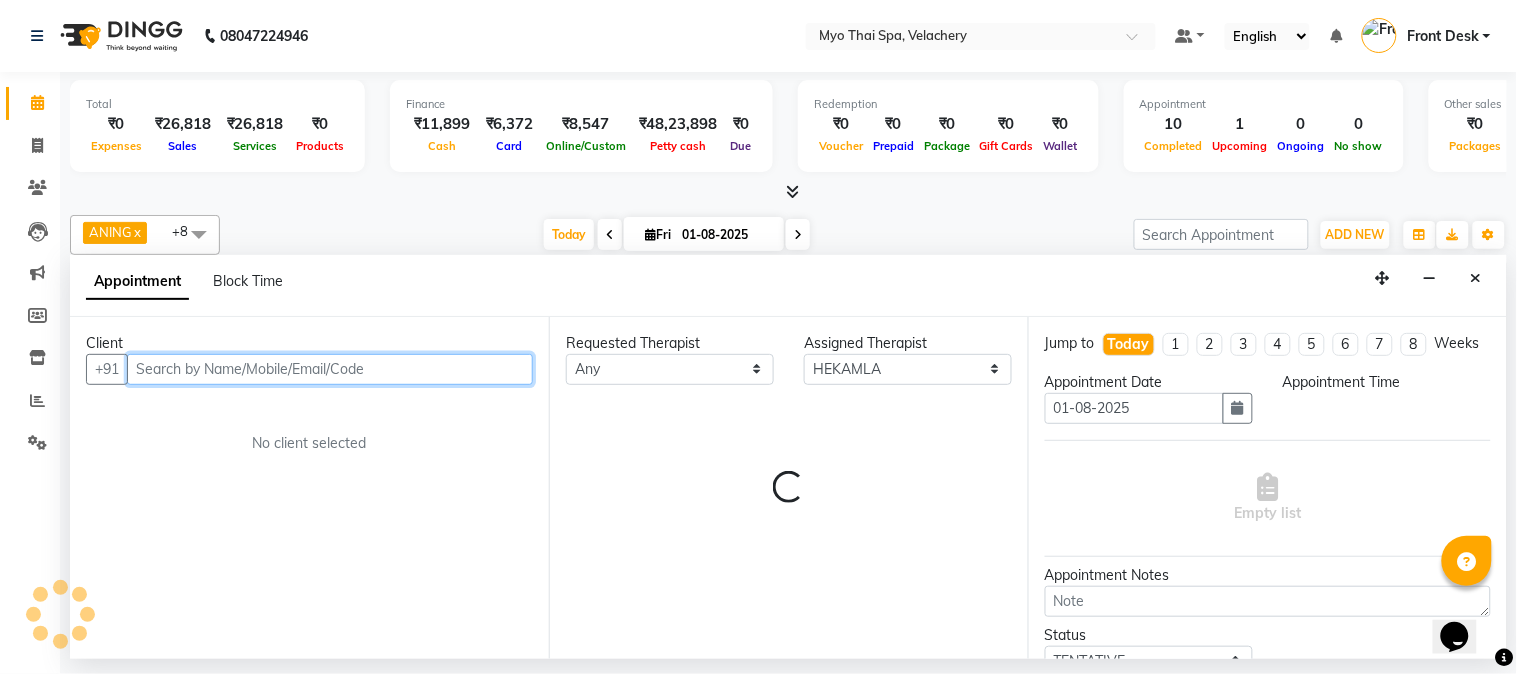 select on "1215" 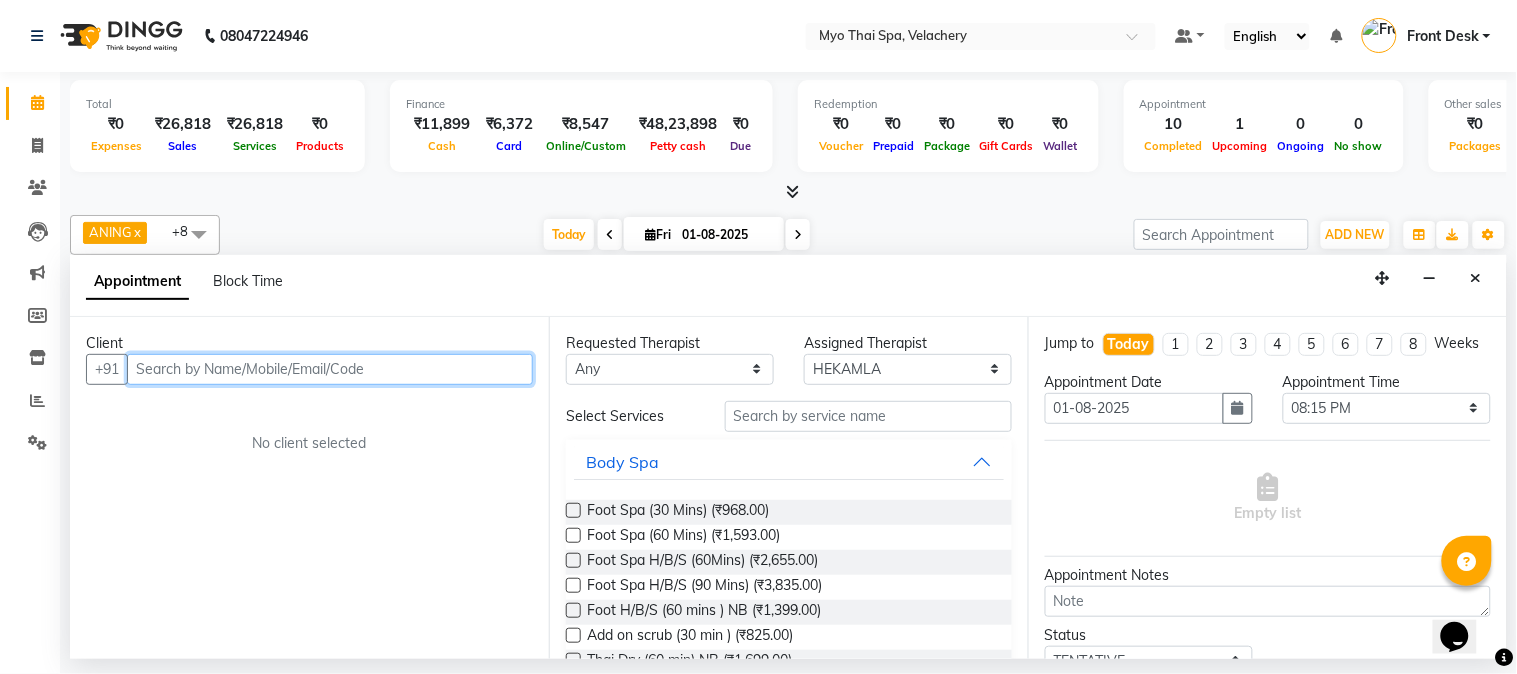 click at bounding box center [330, 369] 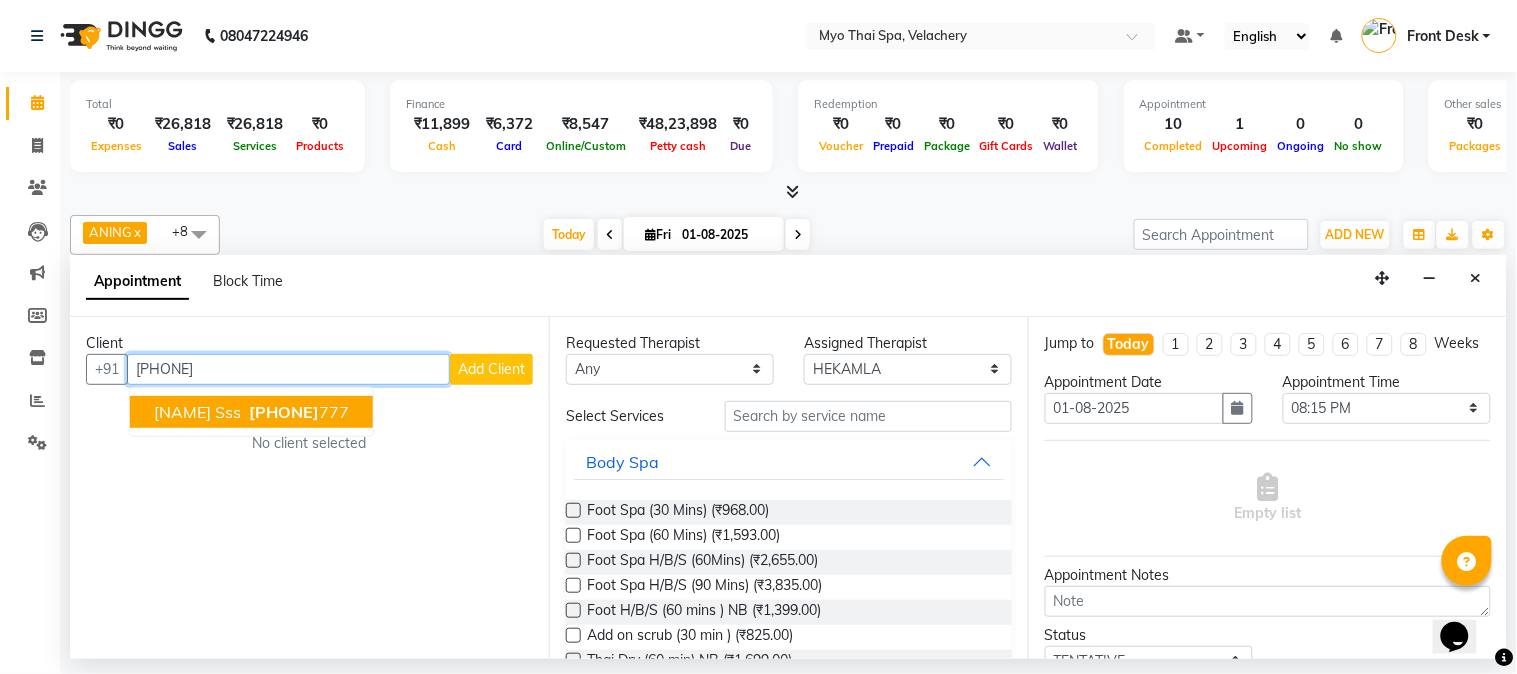 click on "[PHONE]" at bounding box center (297, 412) 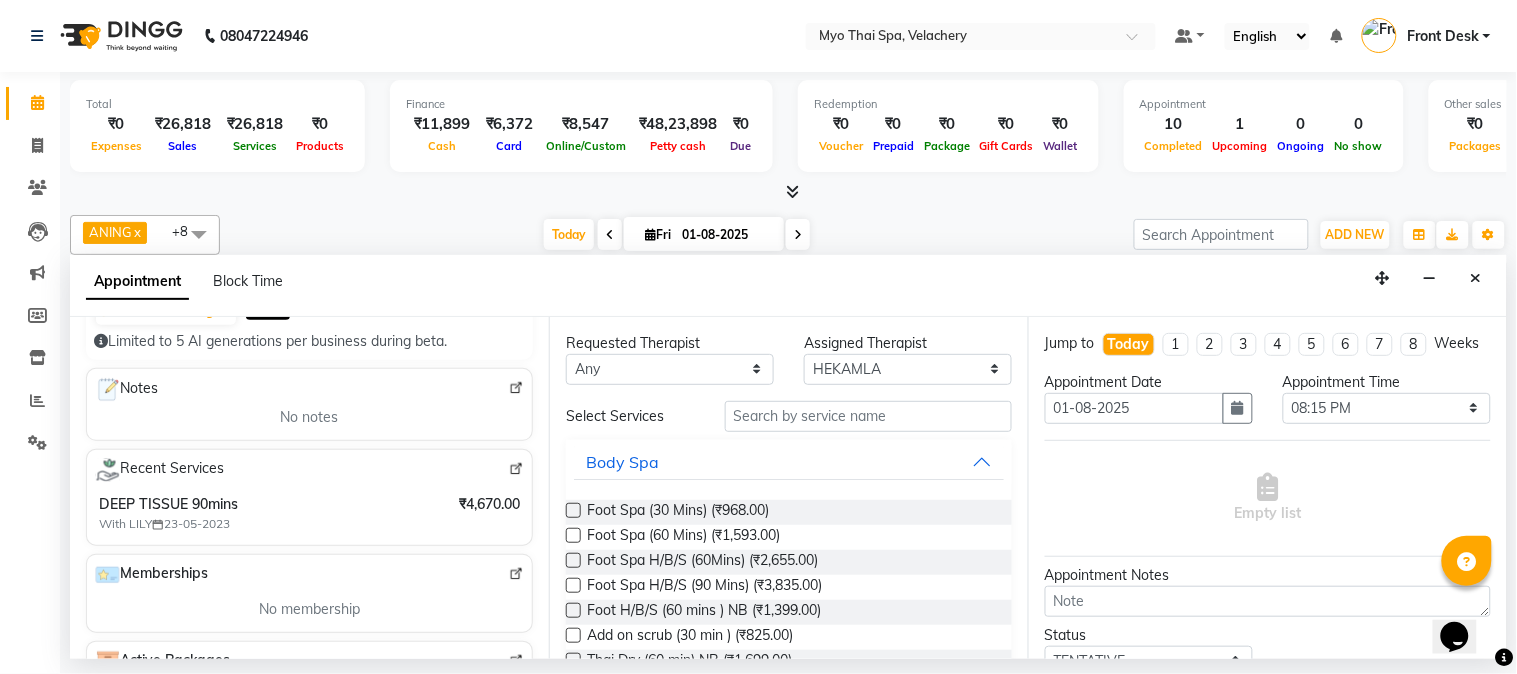 scroll, scrollTop: 333, scrollLeft: 0, axis: vertical 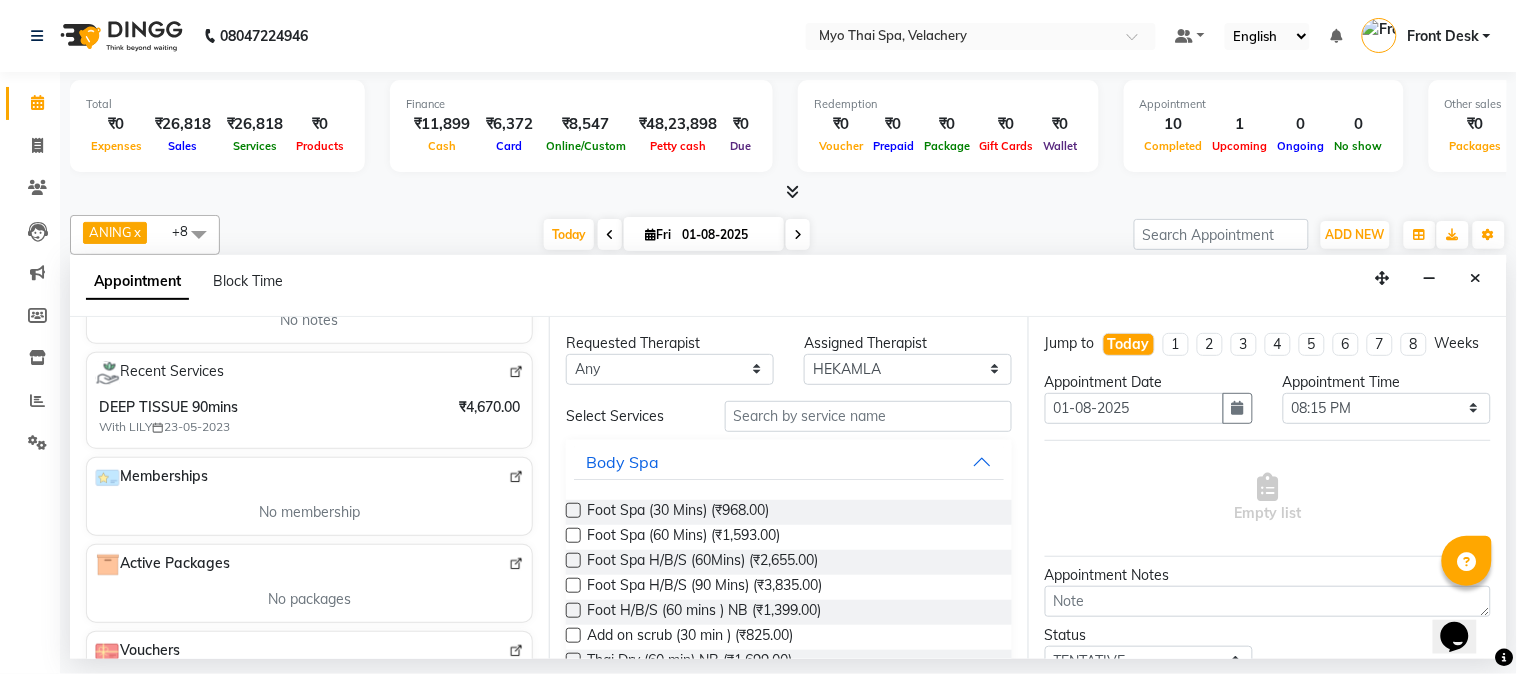 type on "[PHONE]" 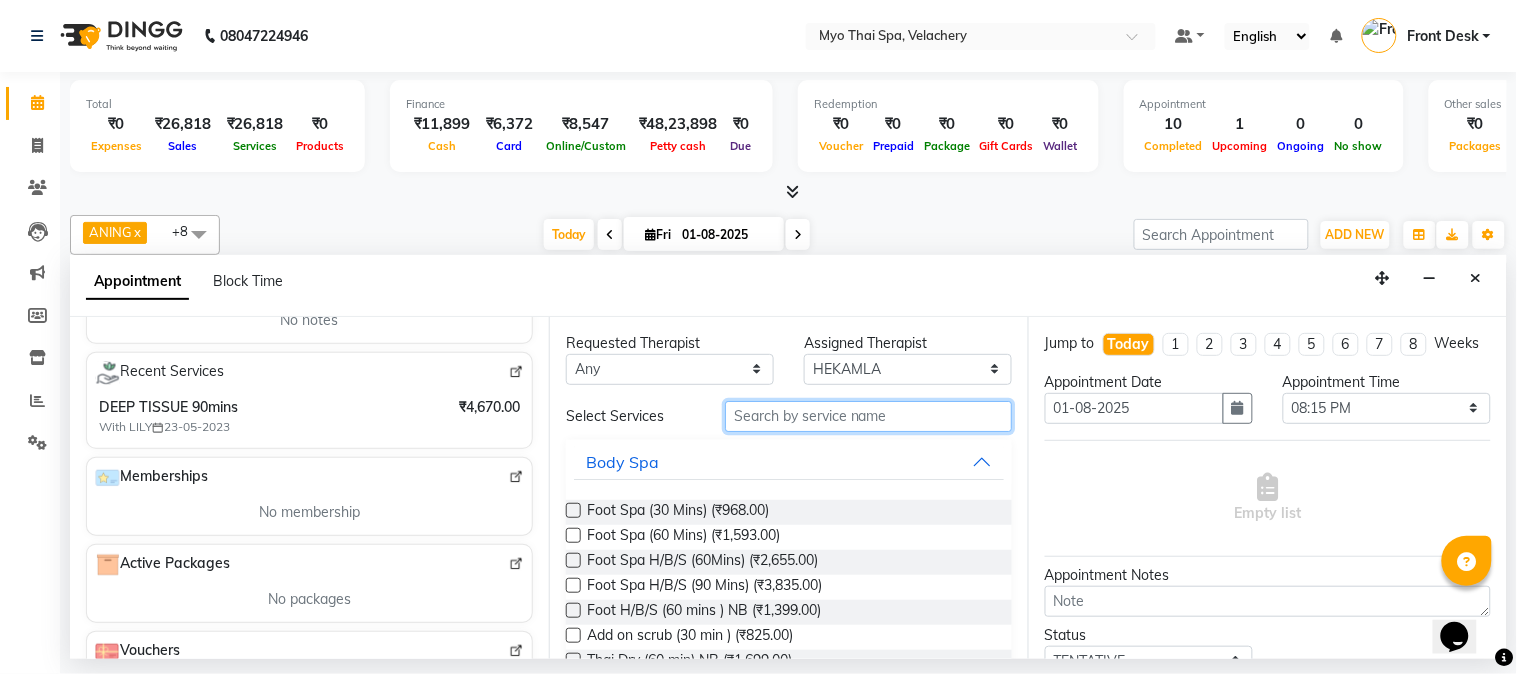 click at bounding box center (868, 416) 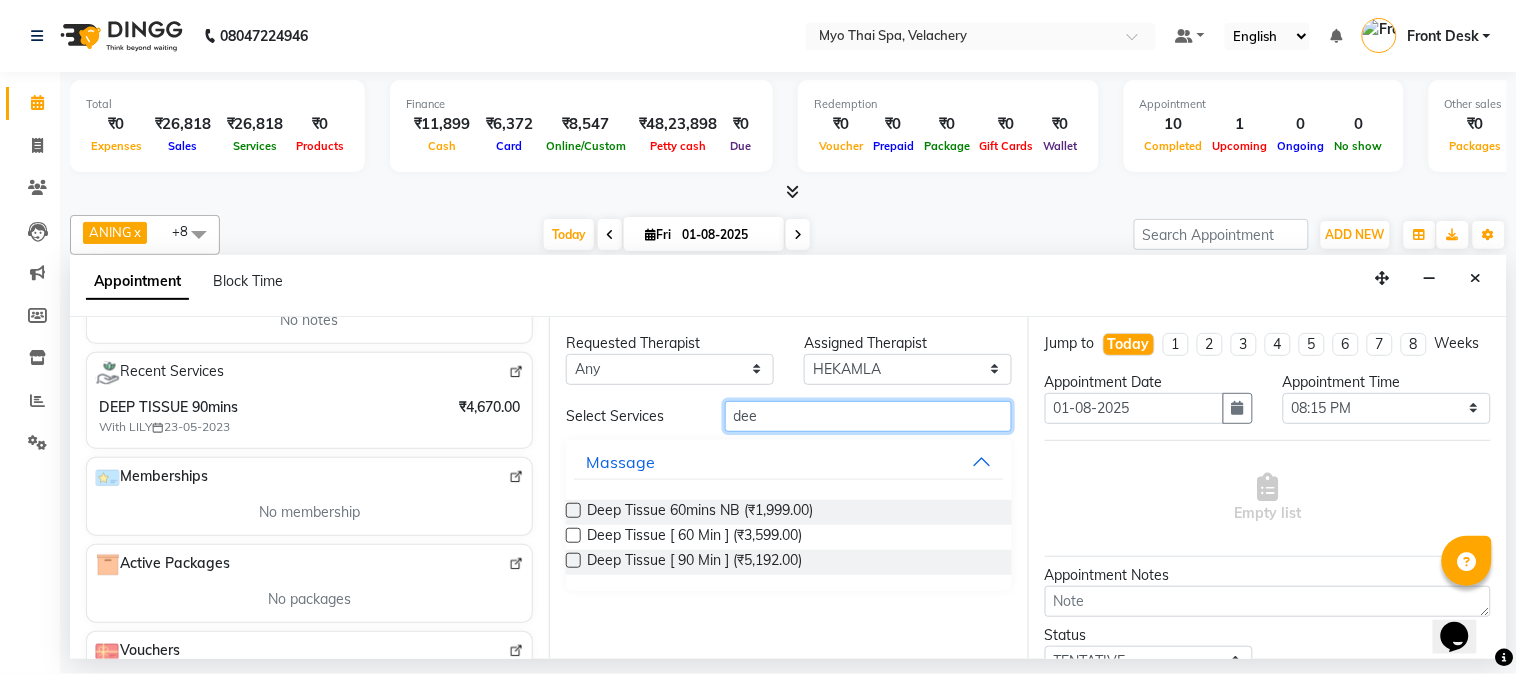 type on "dee" 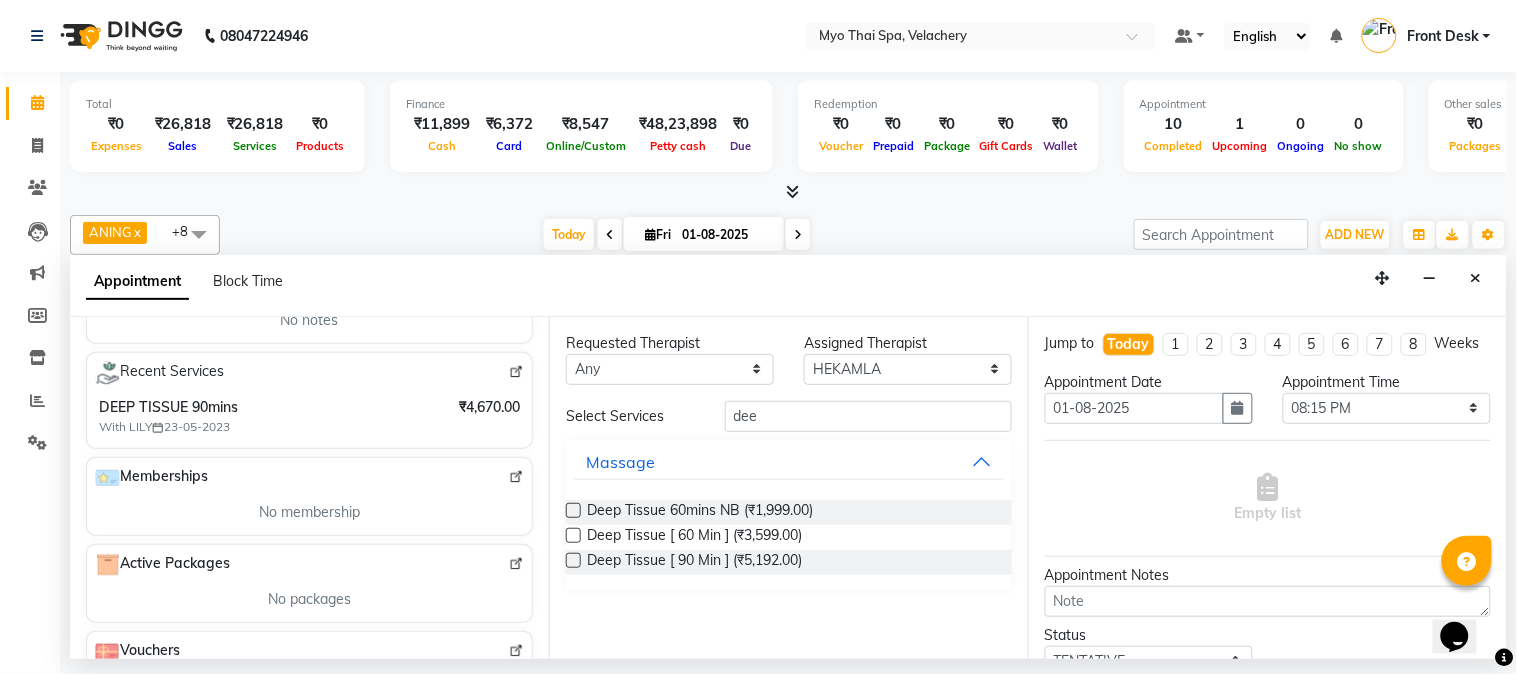 click at bounding box center (573, 535) 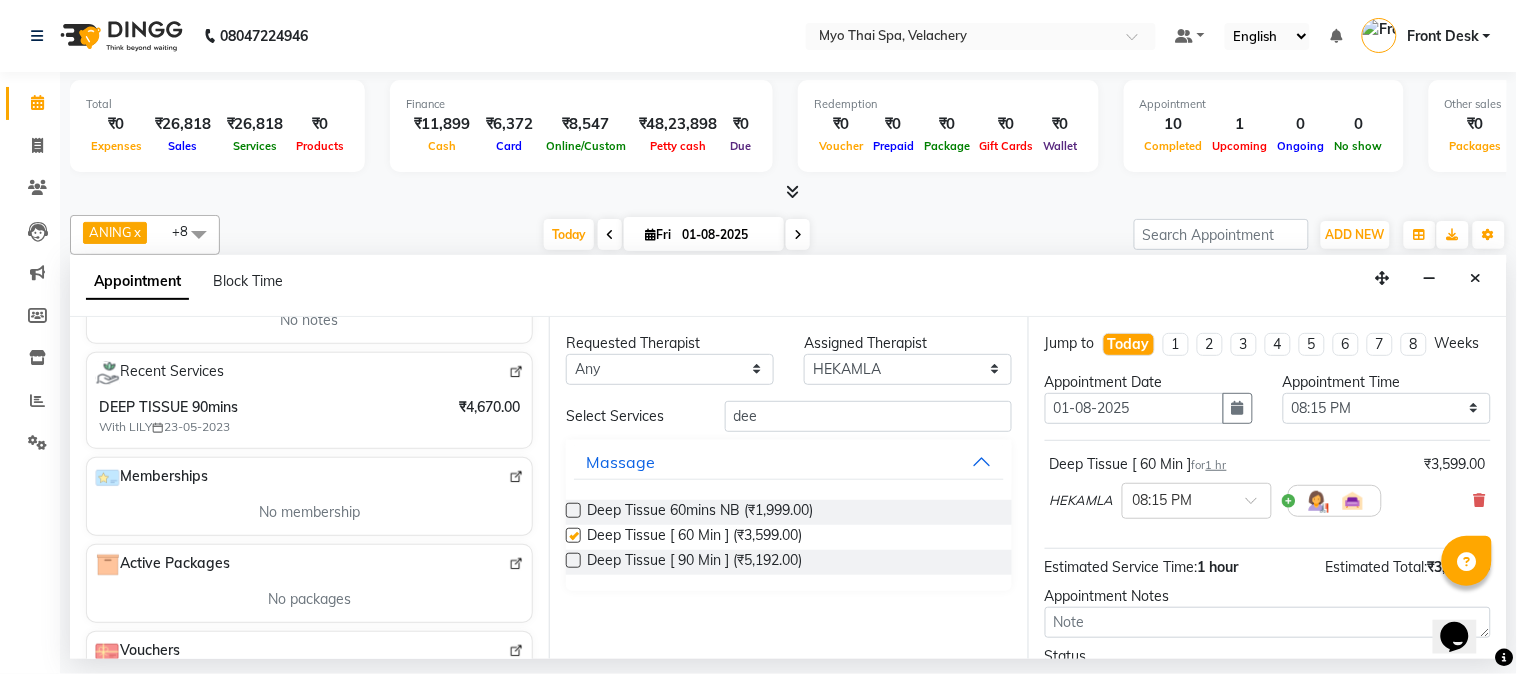 checkbox on "false" 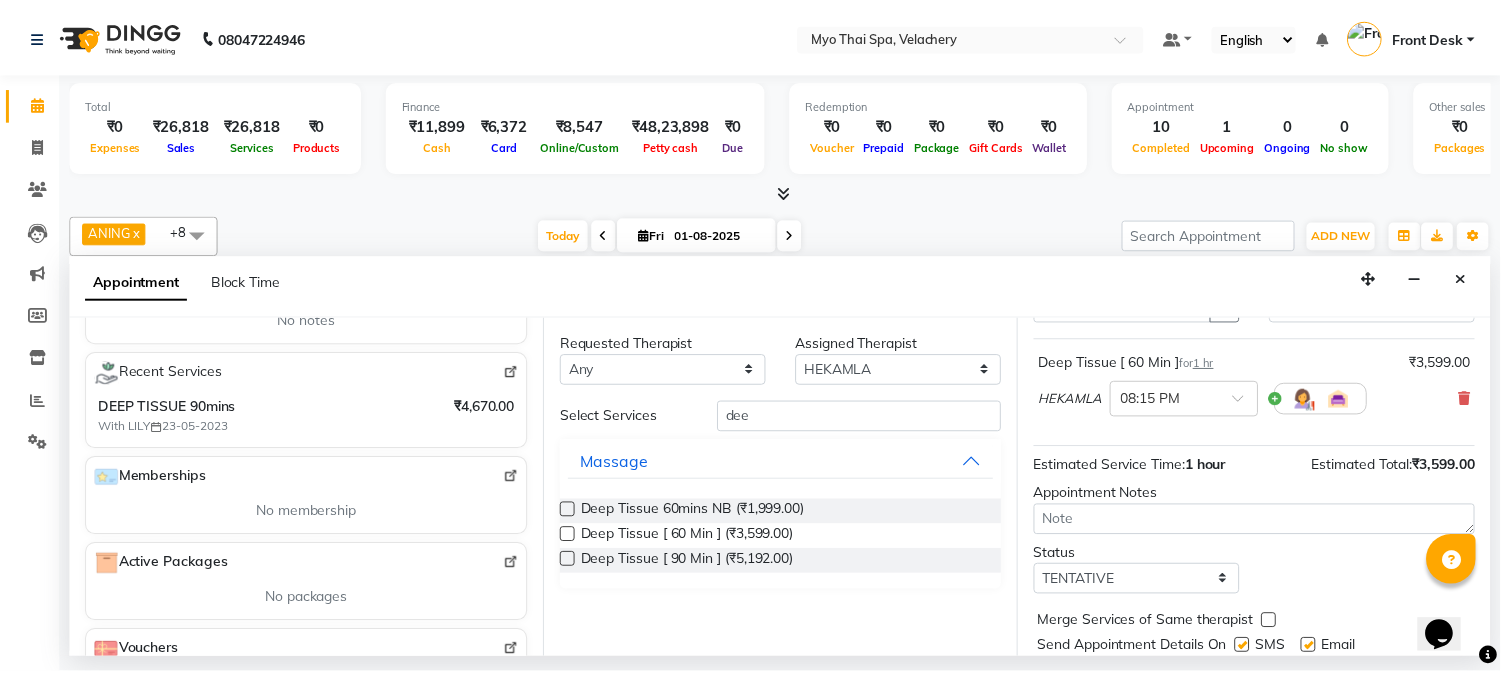 scroll, scrollTop: 183, scrollLeft: 0, axis: vertical 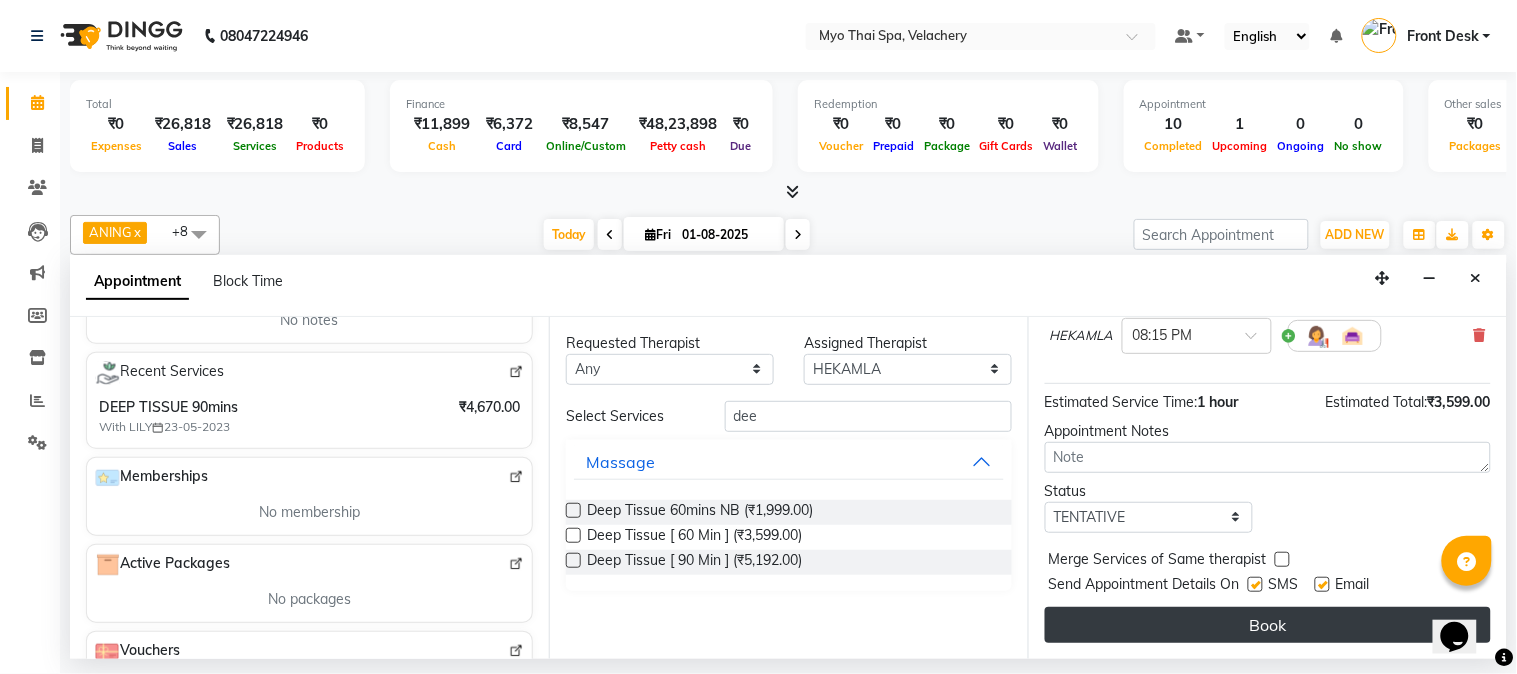 click on "Book" at bounding box center [1268, 625] 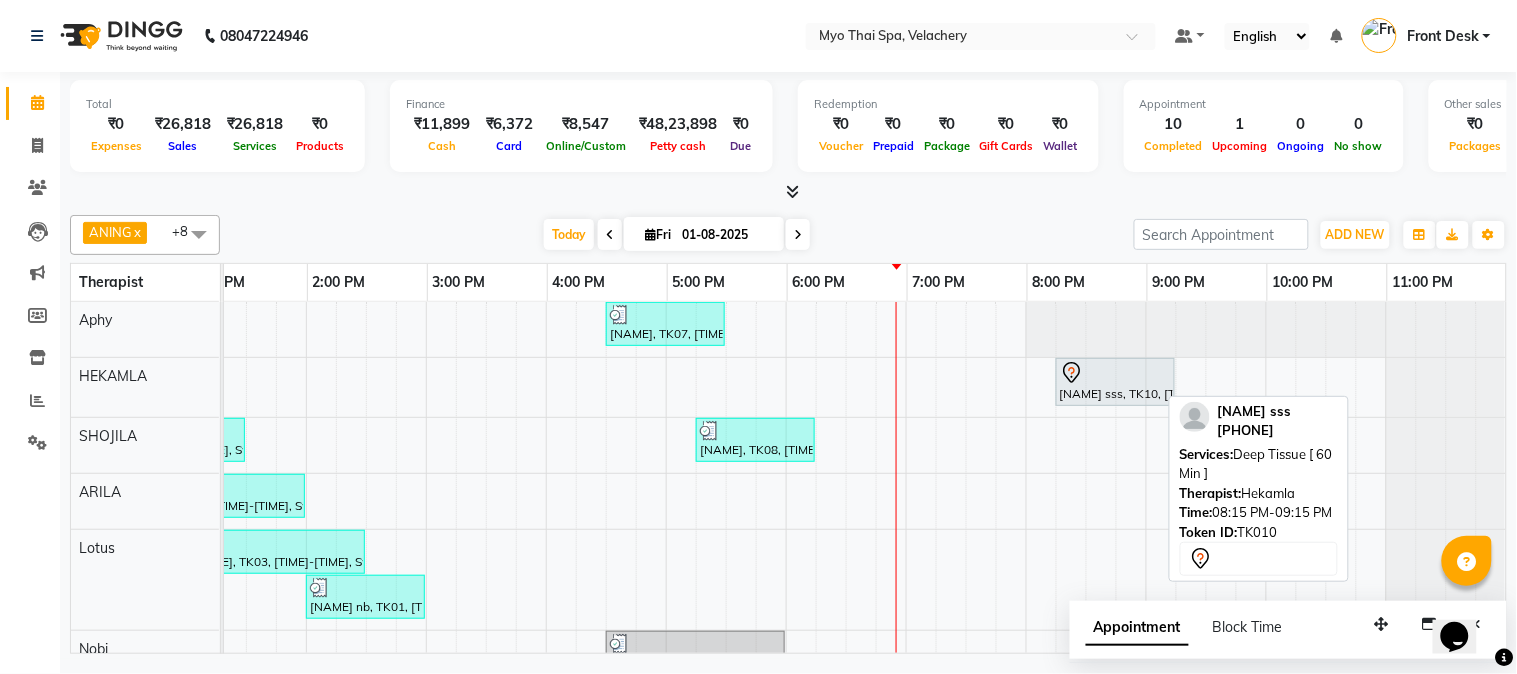 click 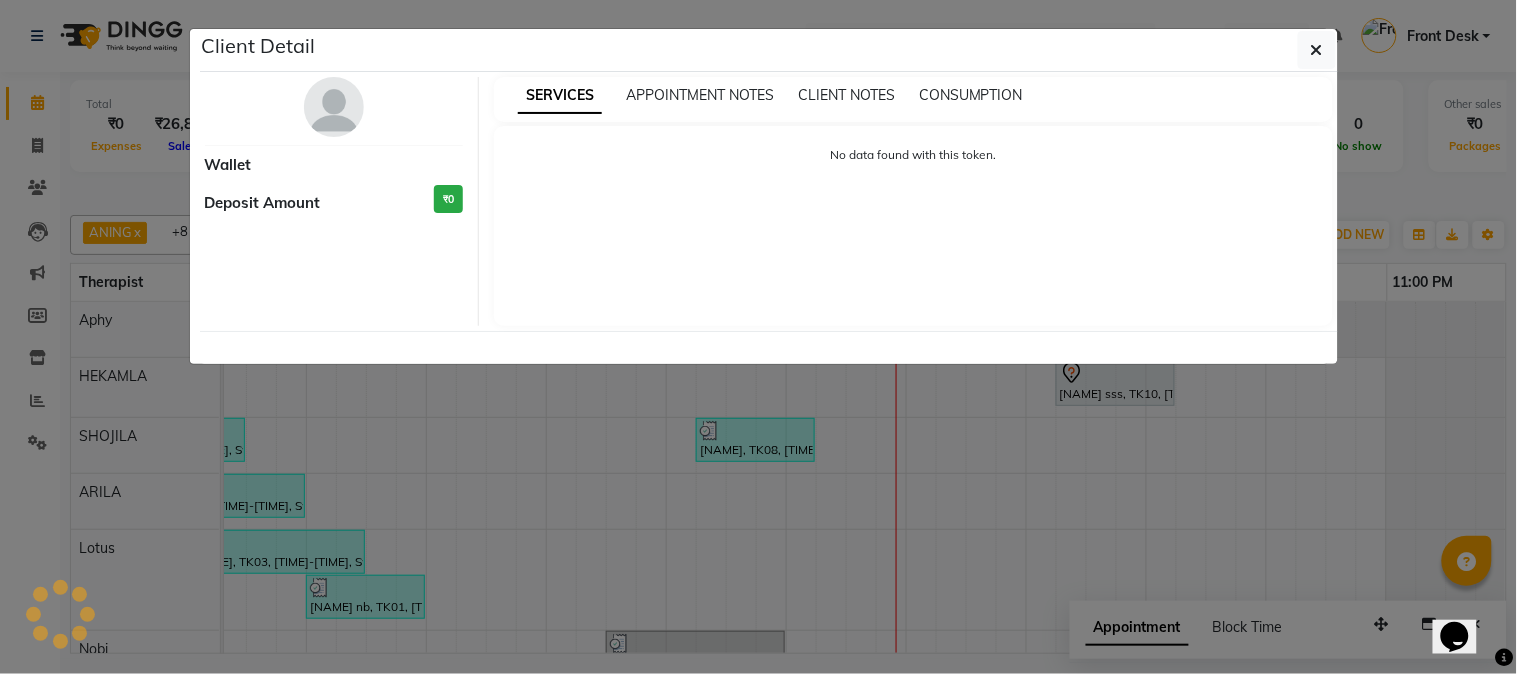 select on "7" 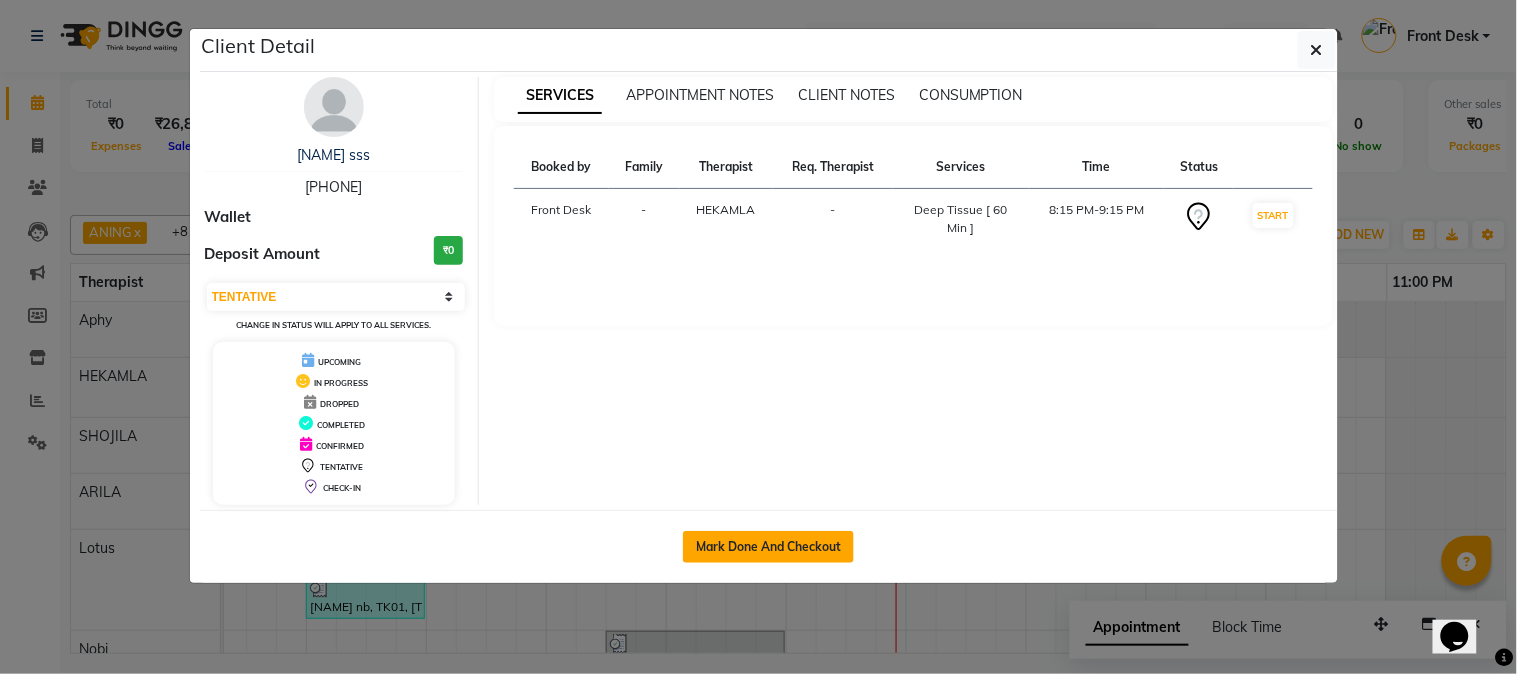click on "Mark Done And Checkout" 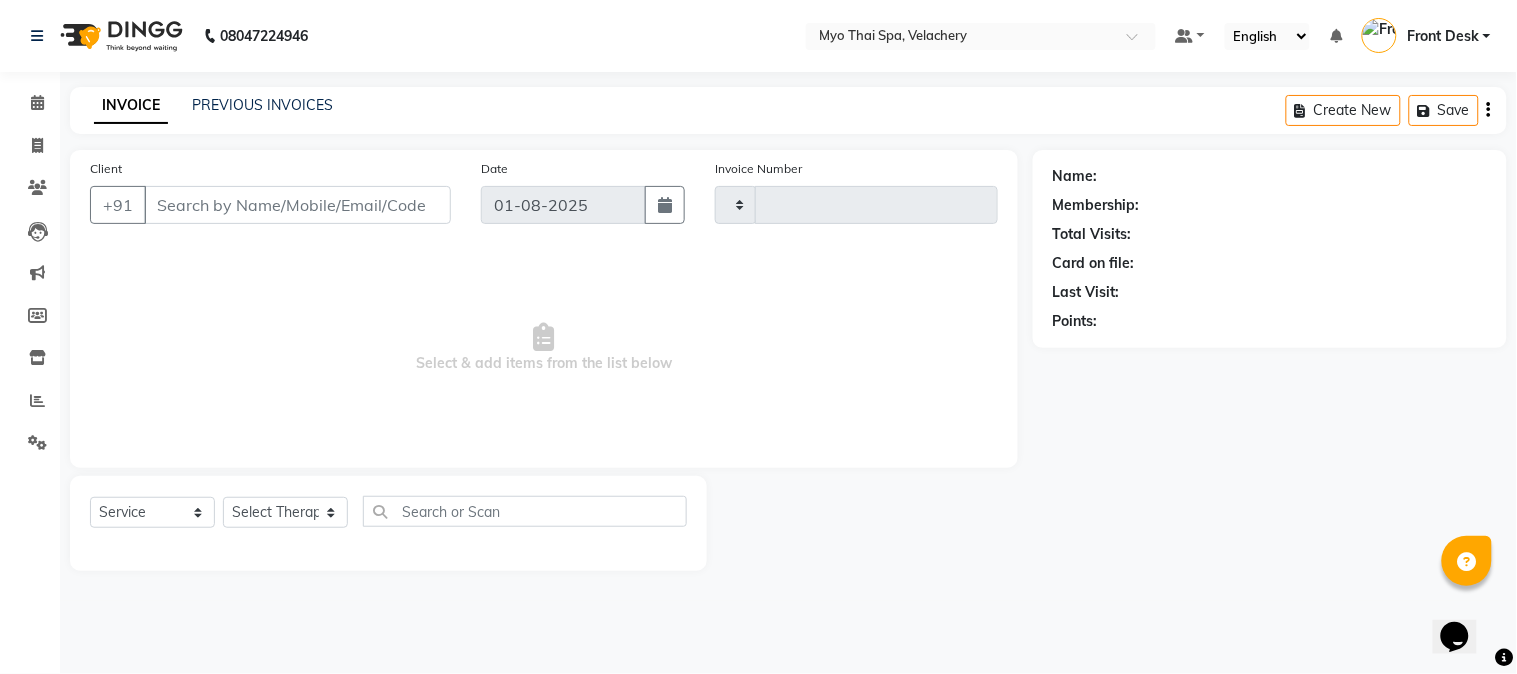 type on "1267" 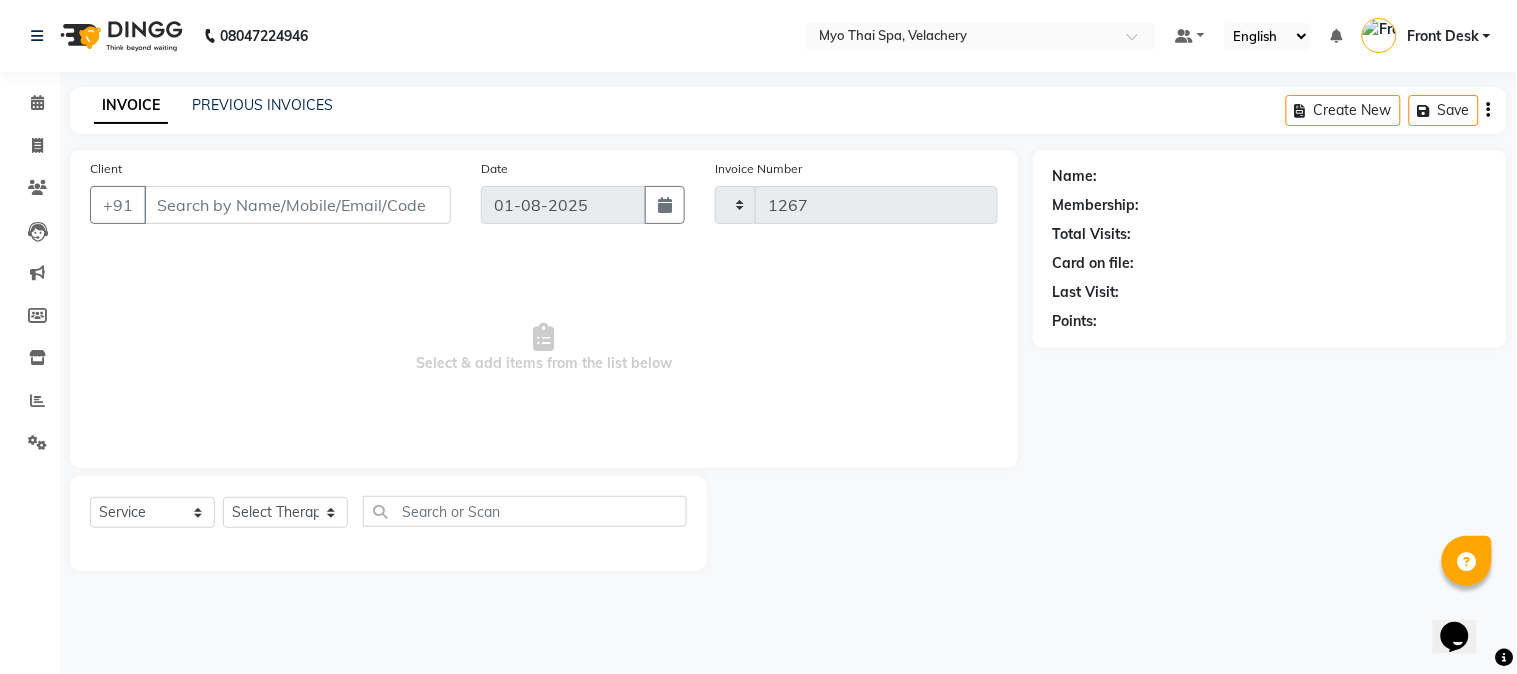 select on "5554" 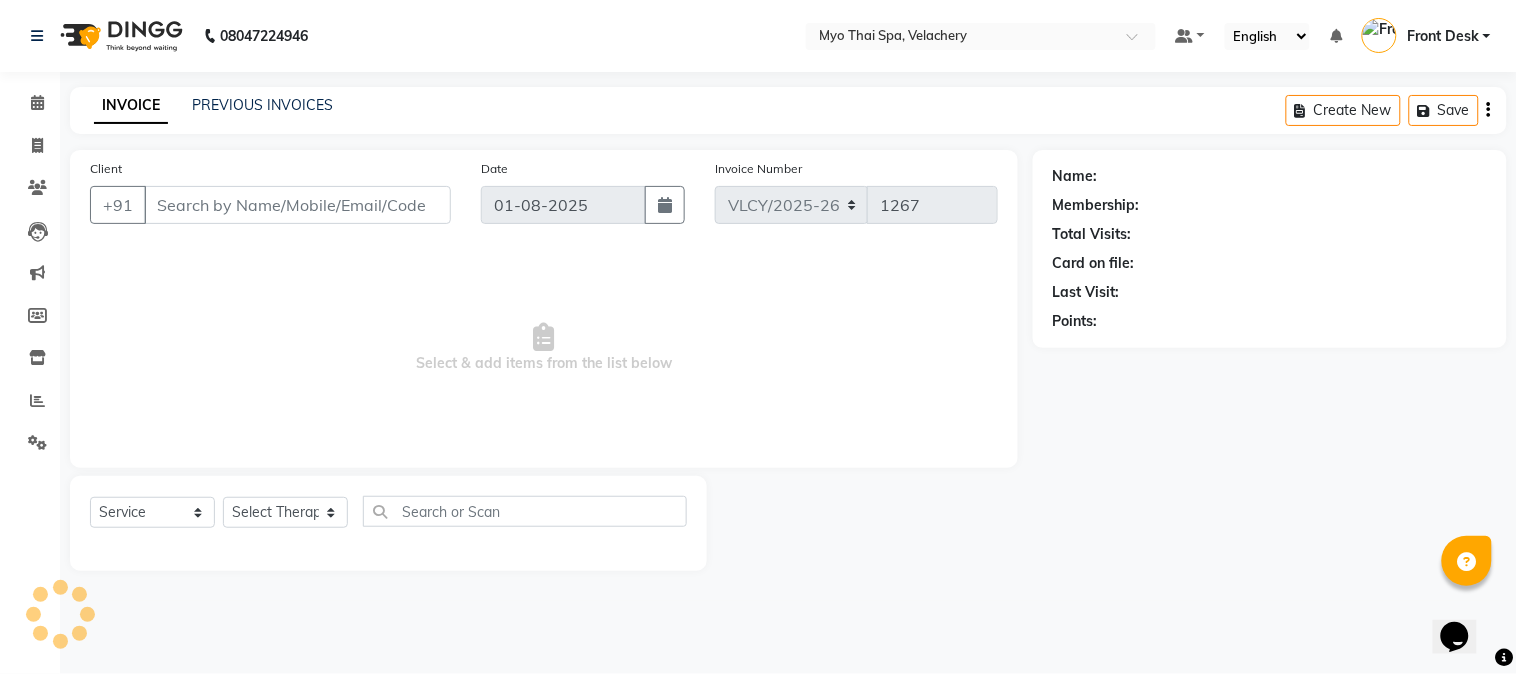 select on "3" 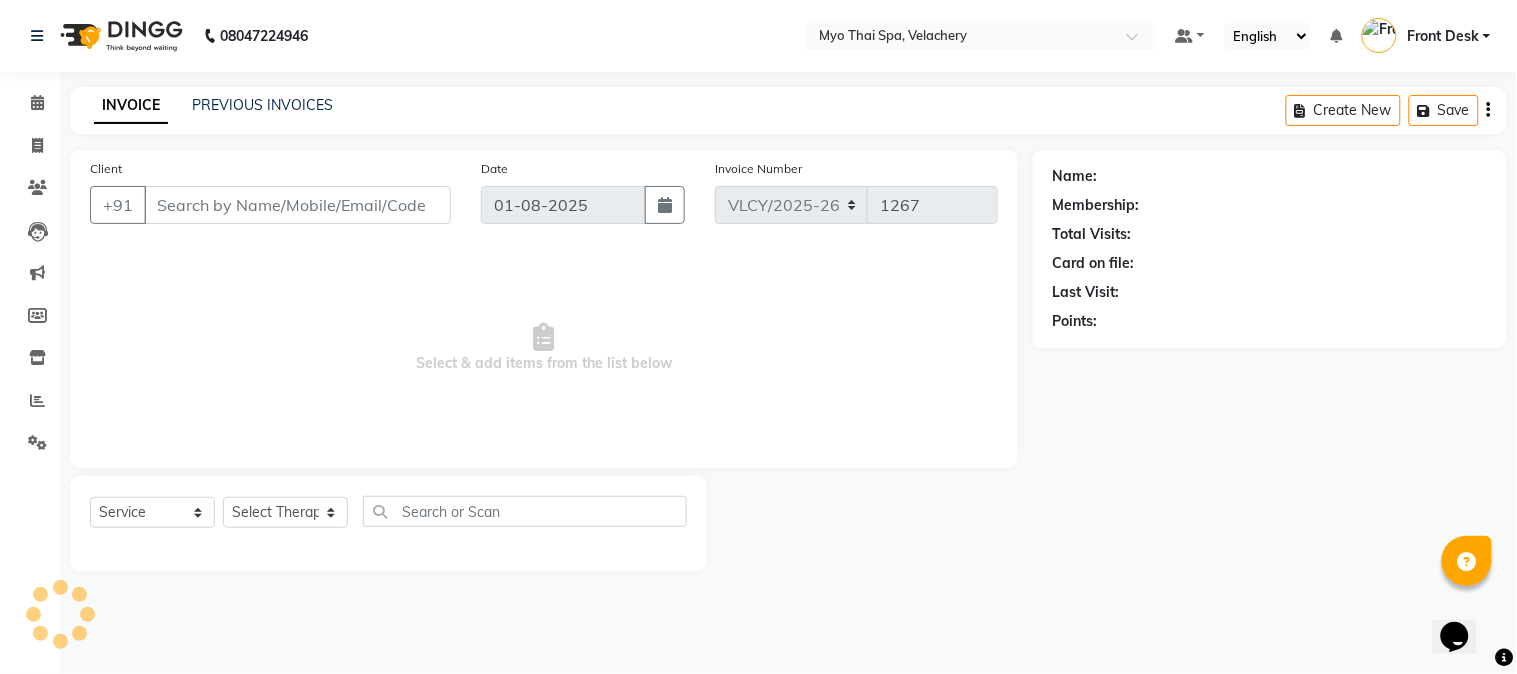 type on "[PHONE]" 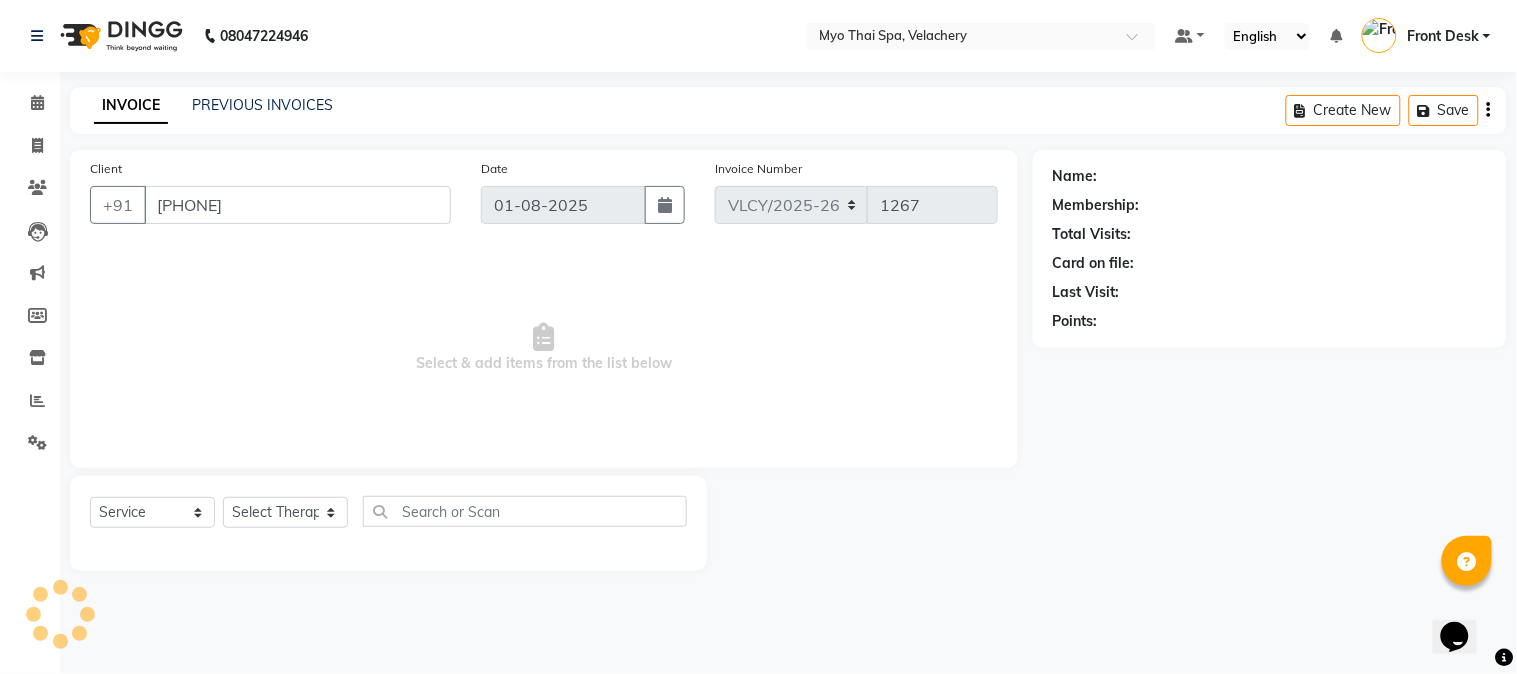 select on "37459" 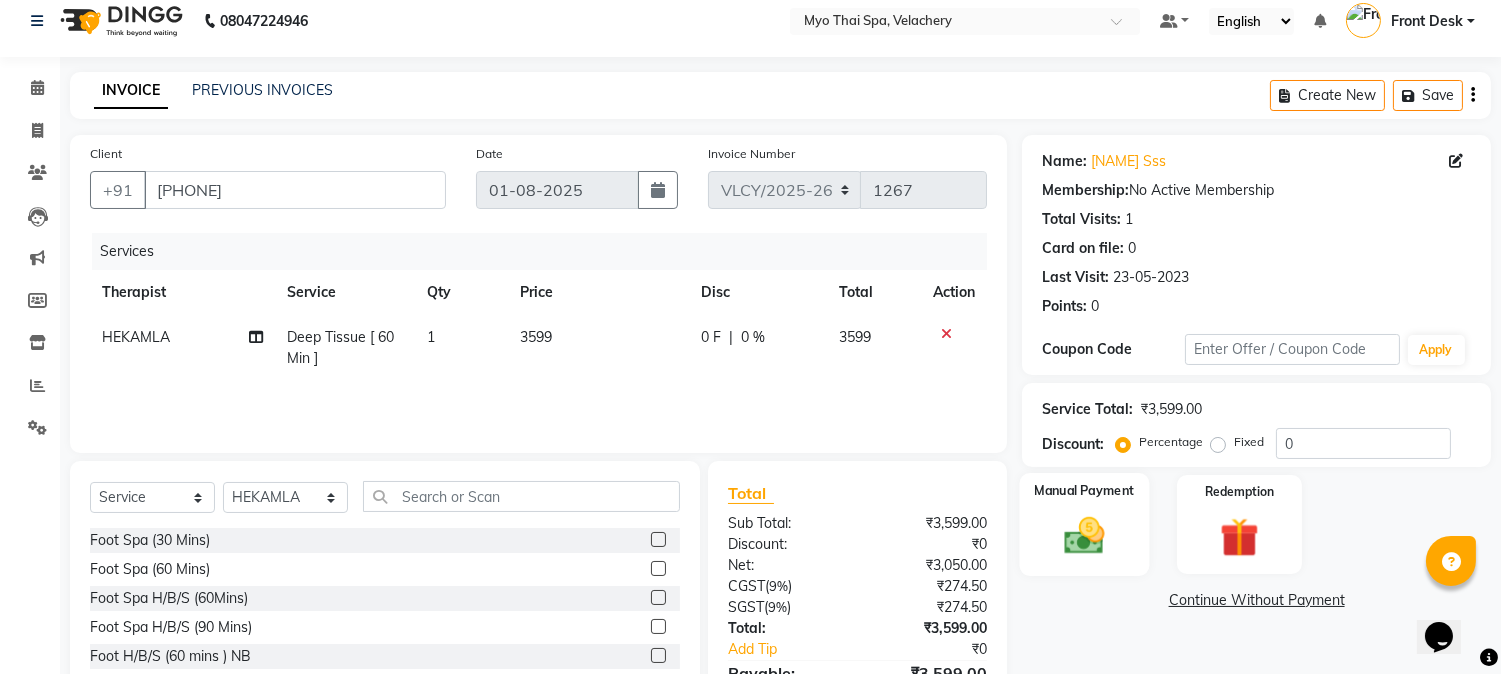 scroll, scrollTop: 126, scrollLeft: 0, axis: vertical 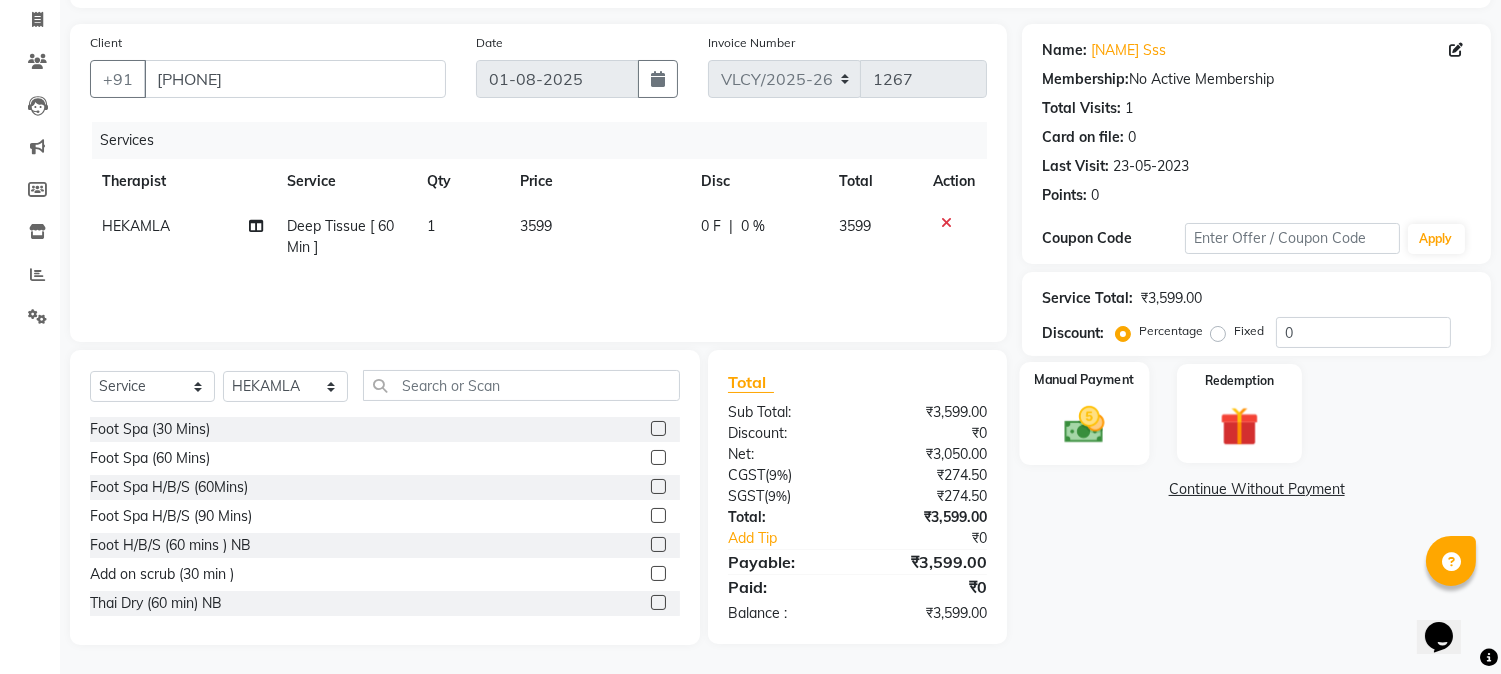 click 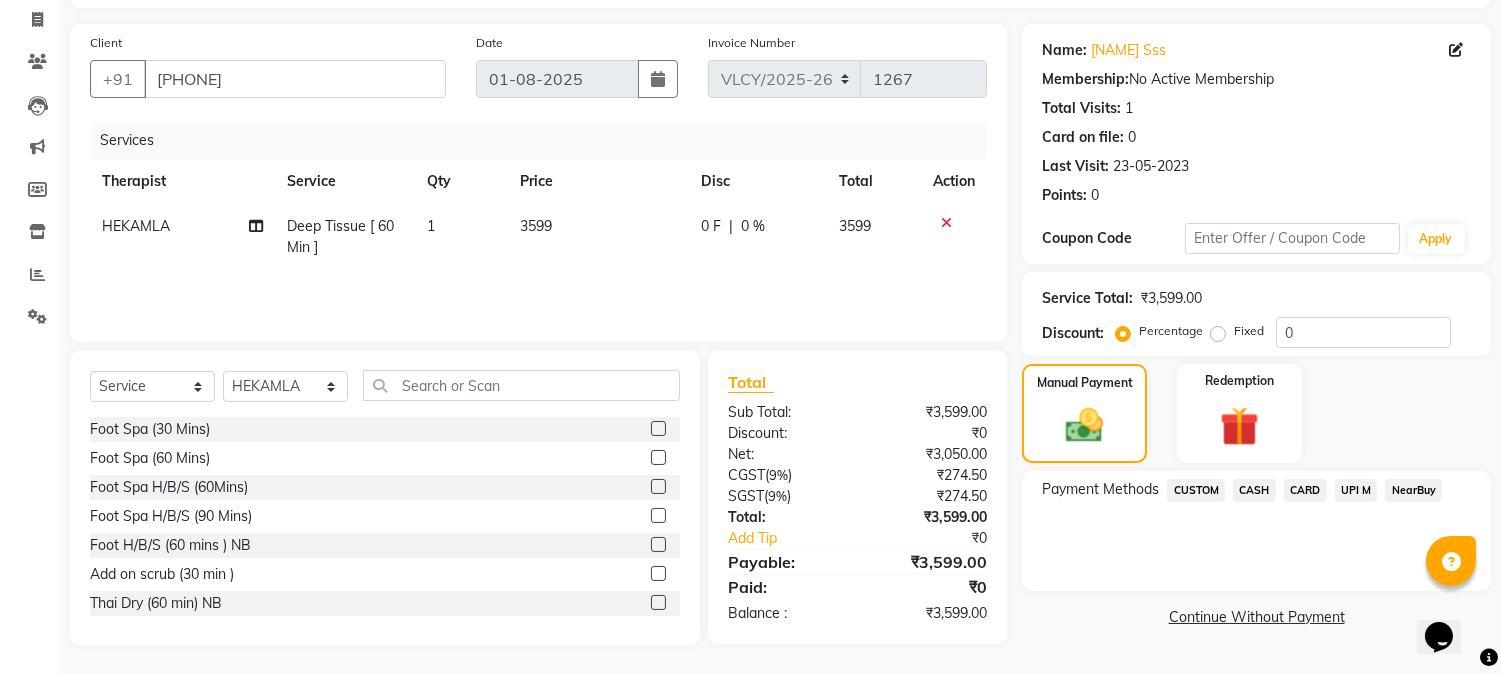click on "UPI M" 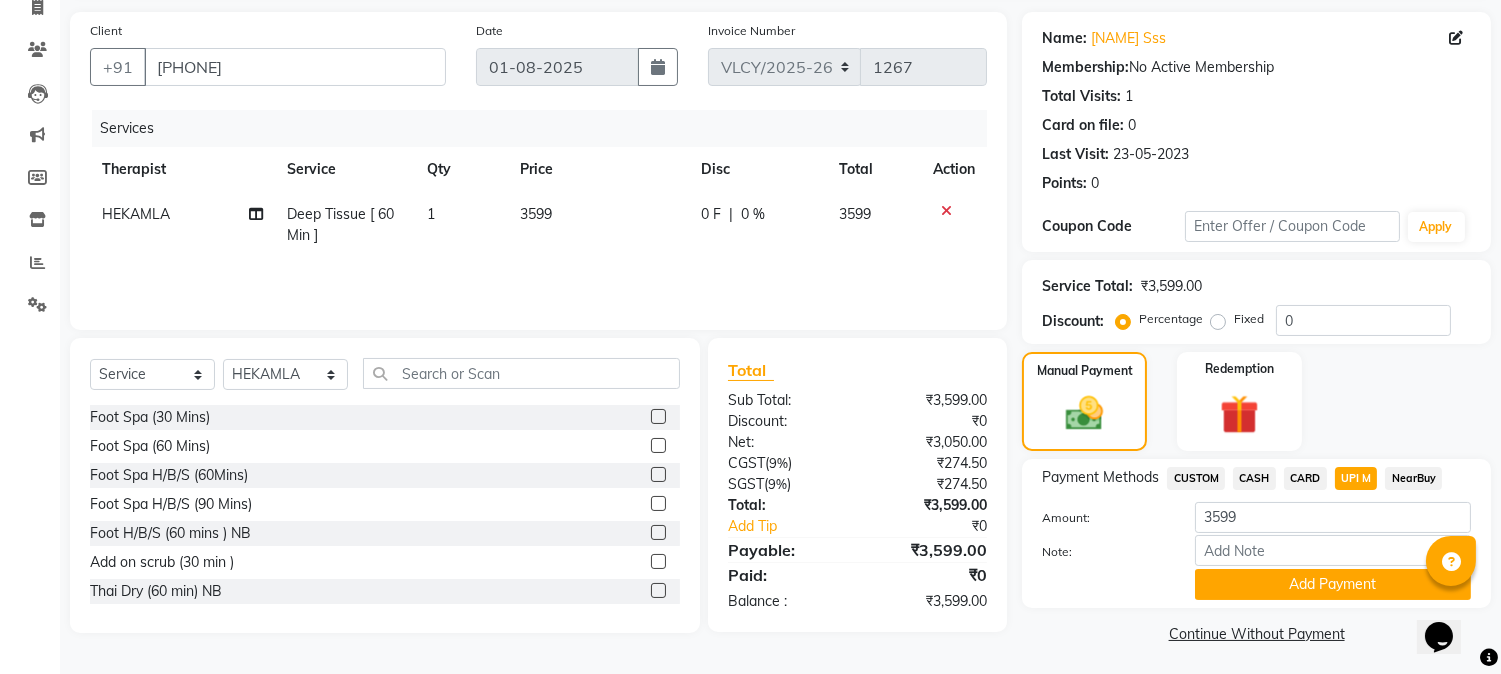 scroll, scrollTop: 142, scrollLeft: 0, axis: vertical 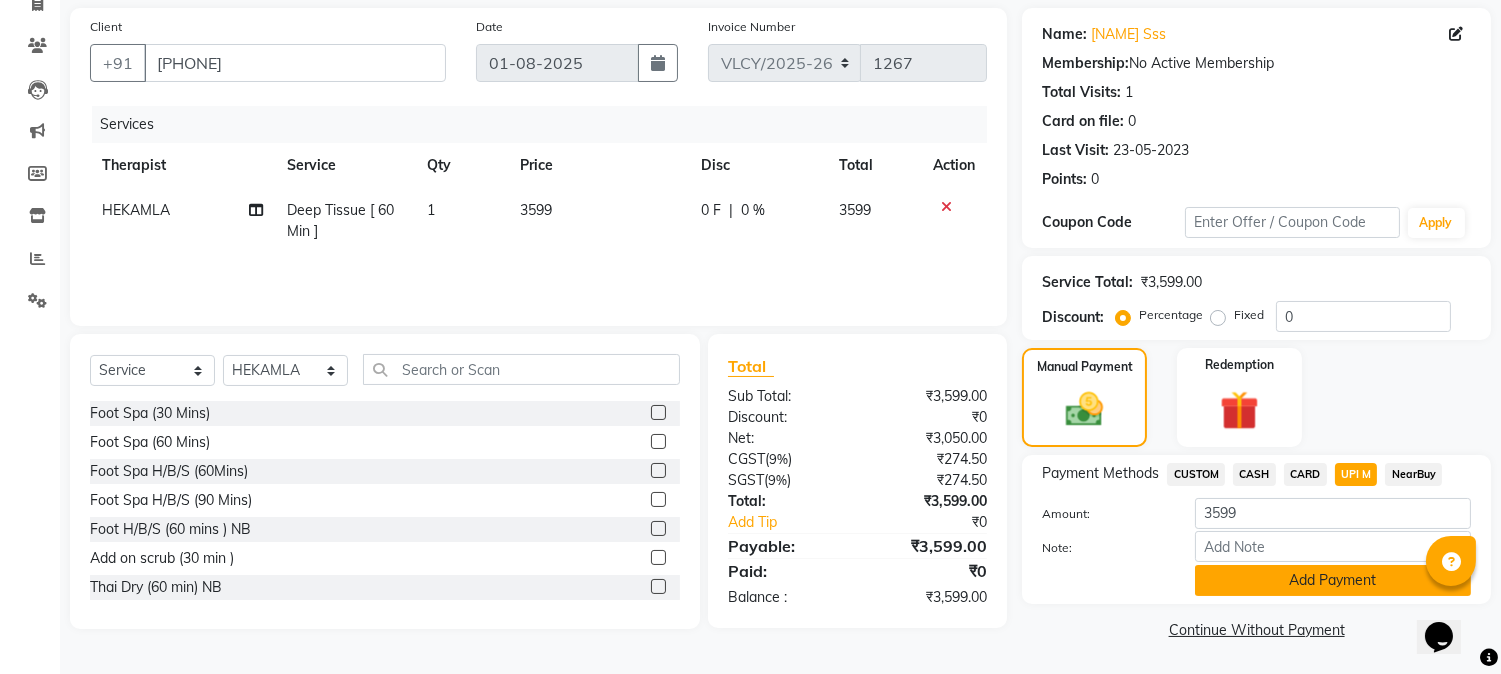 click on "Add Payment" 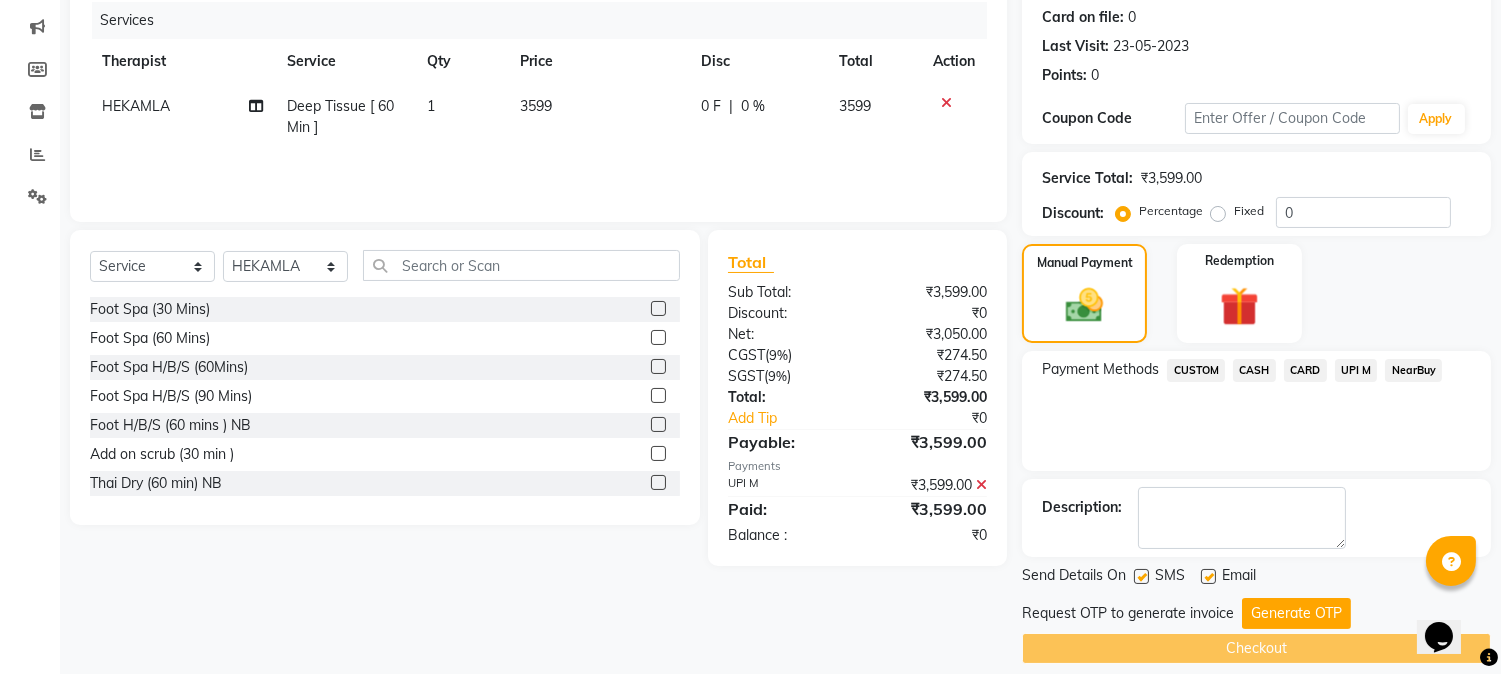 scroll, scrollTop: 265, scrollLeft: 0, axis: vertical 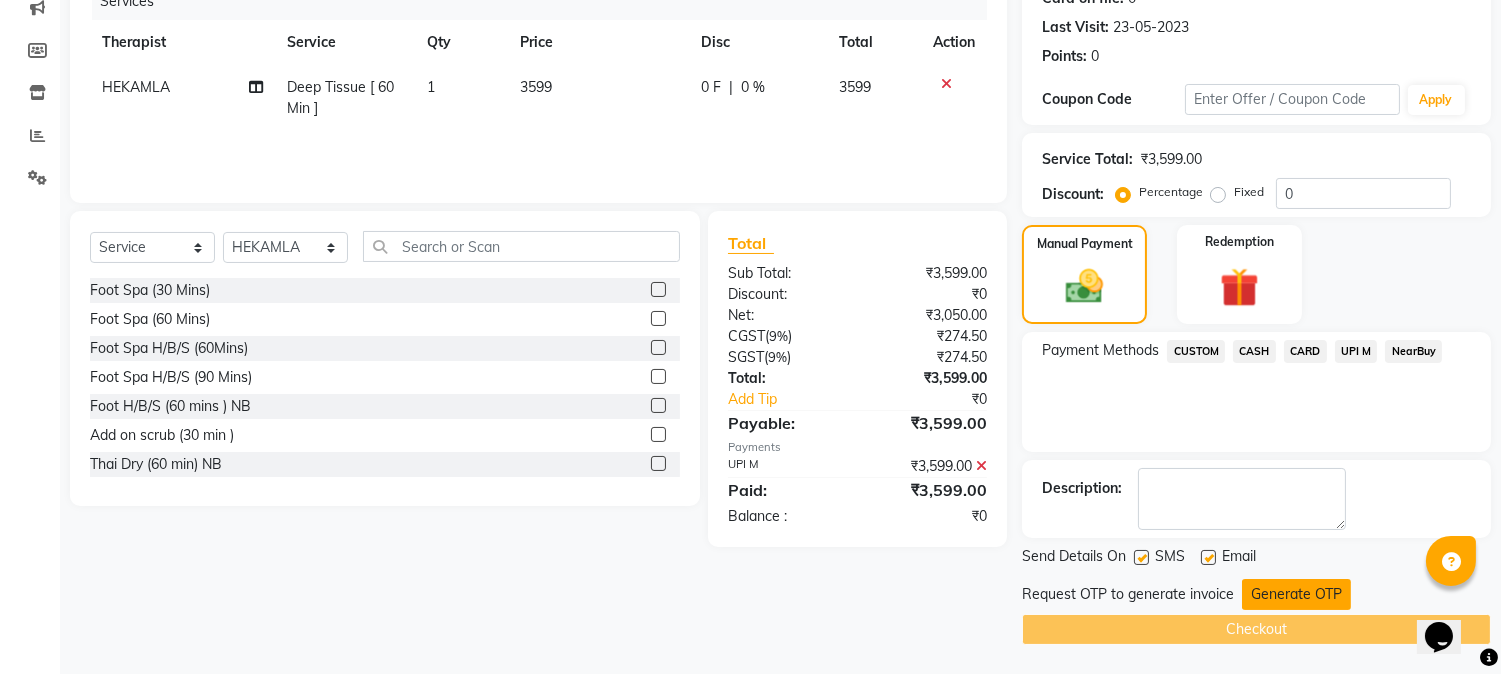 click on "Generate OTP" 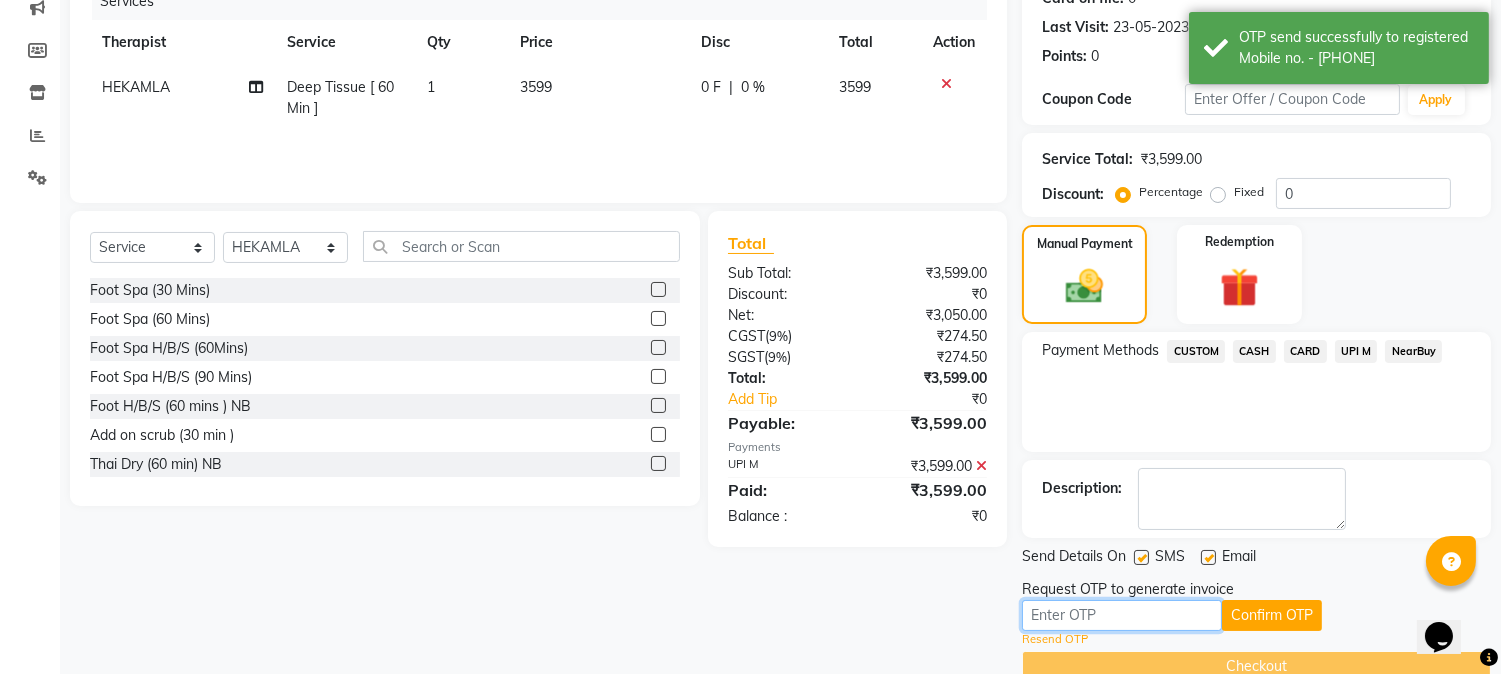 click at bounding box center (1122, 615) 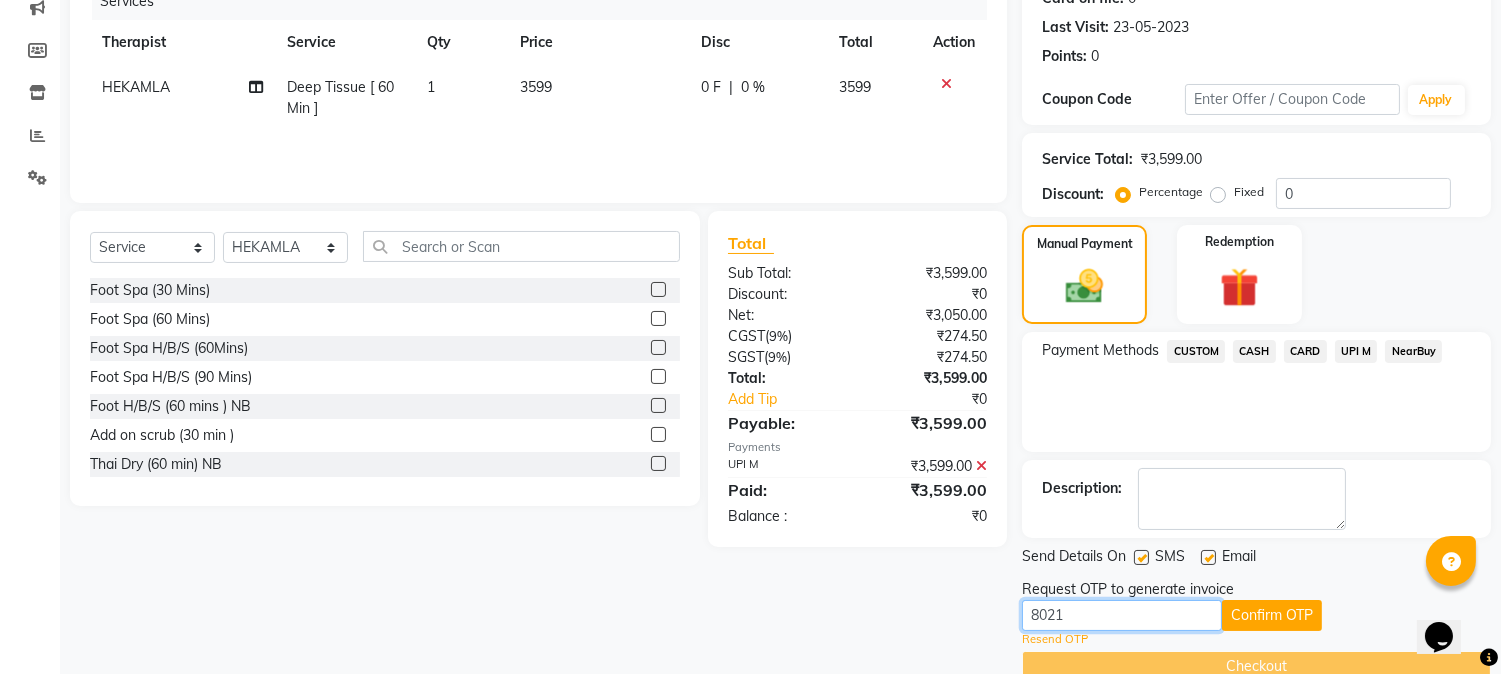 type on "8021" 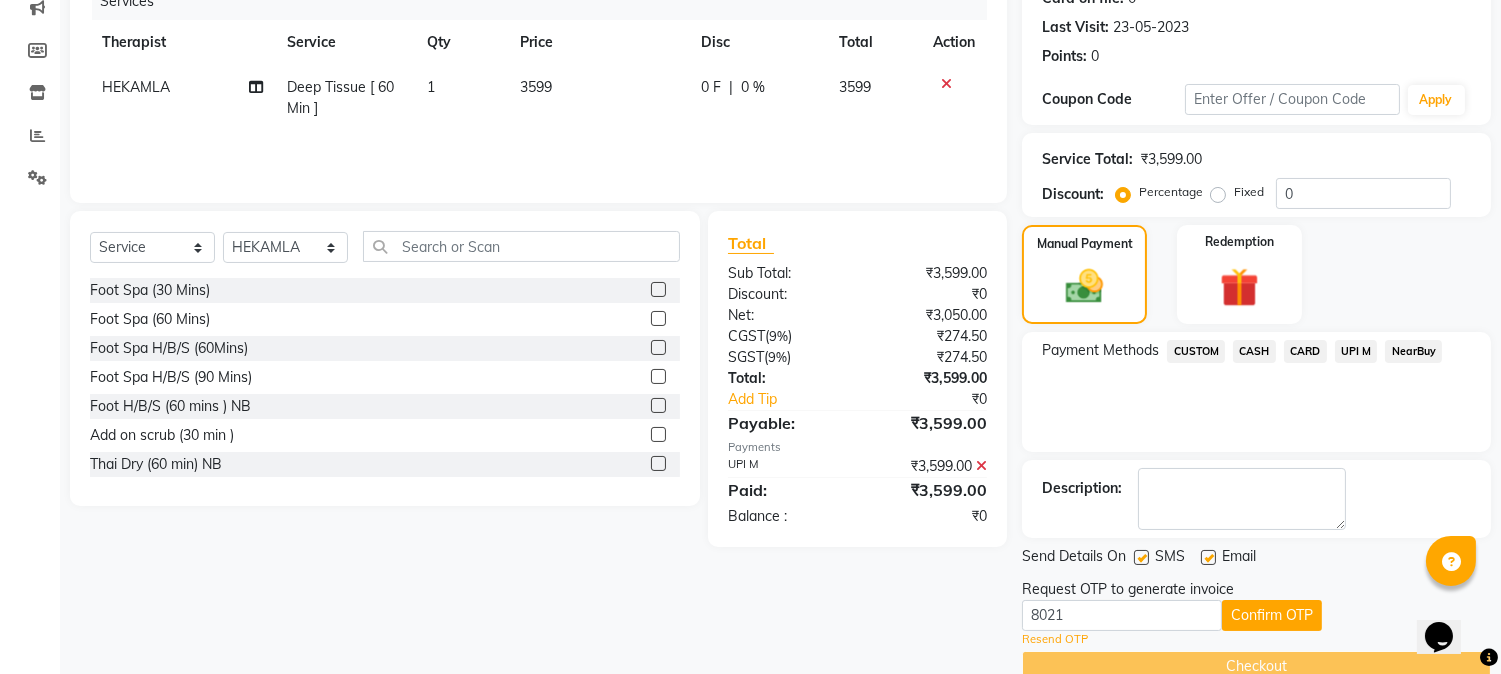 click 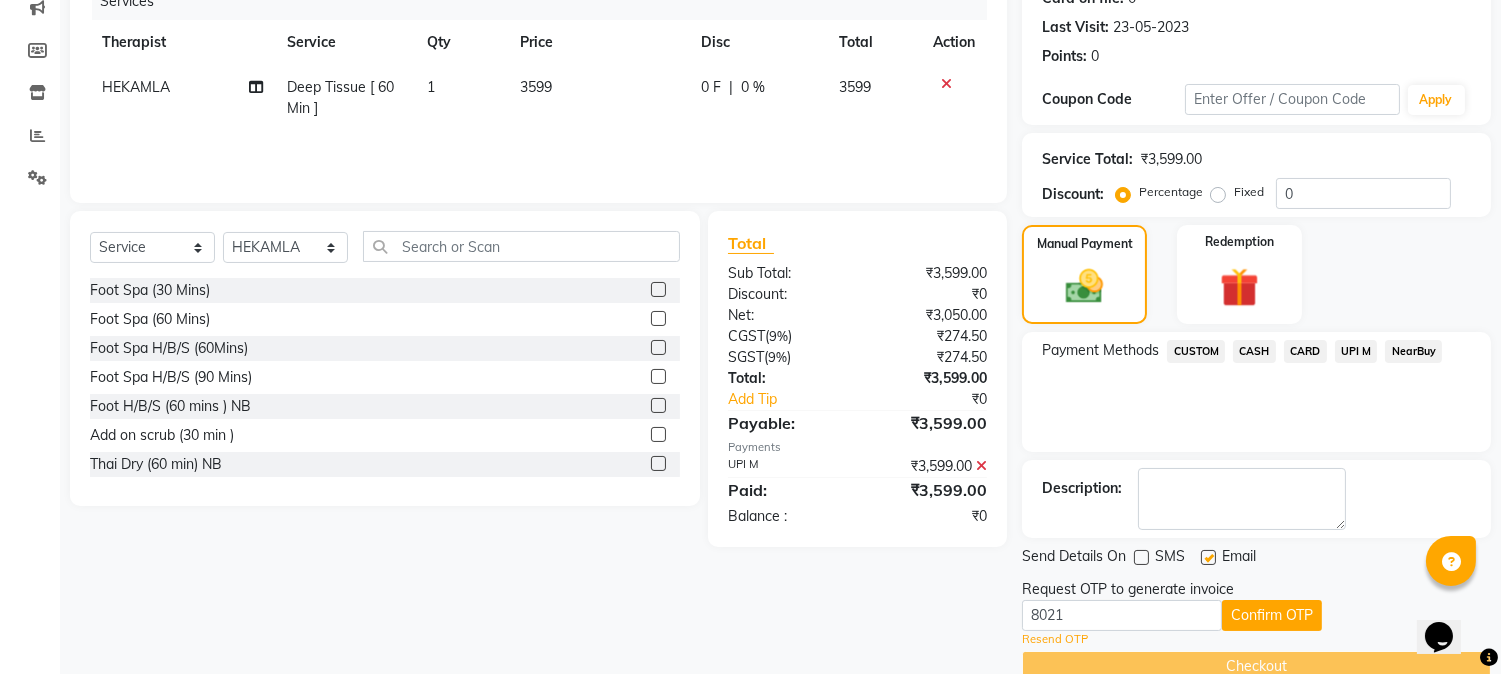 click on "0 %" 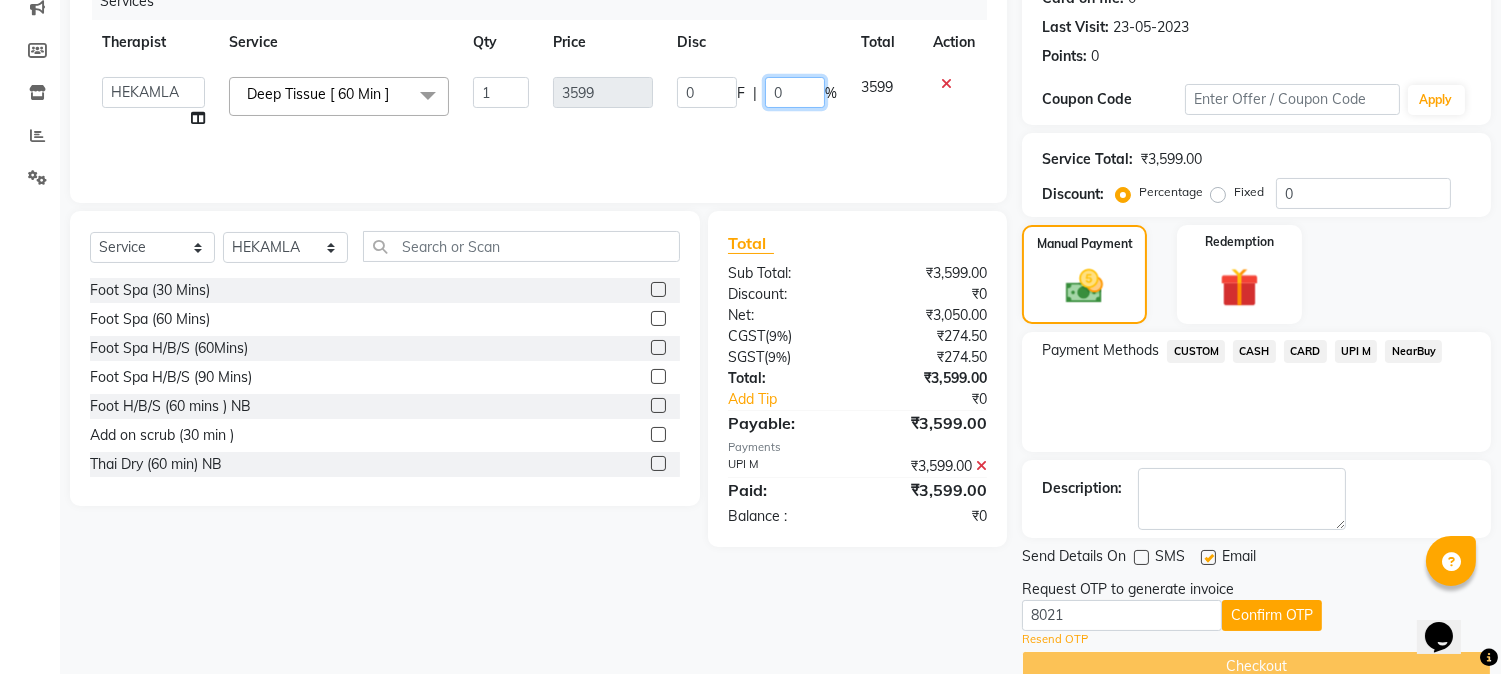 click on "0" 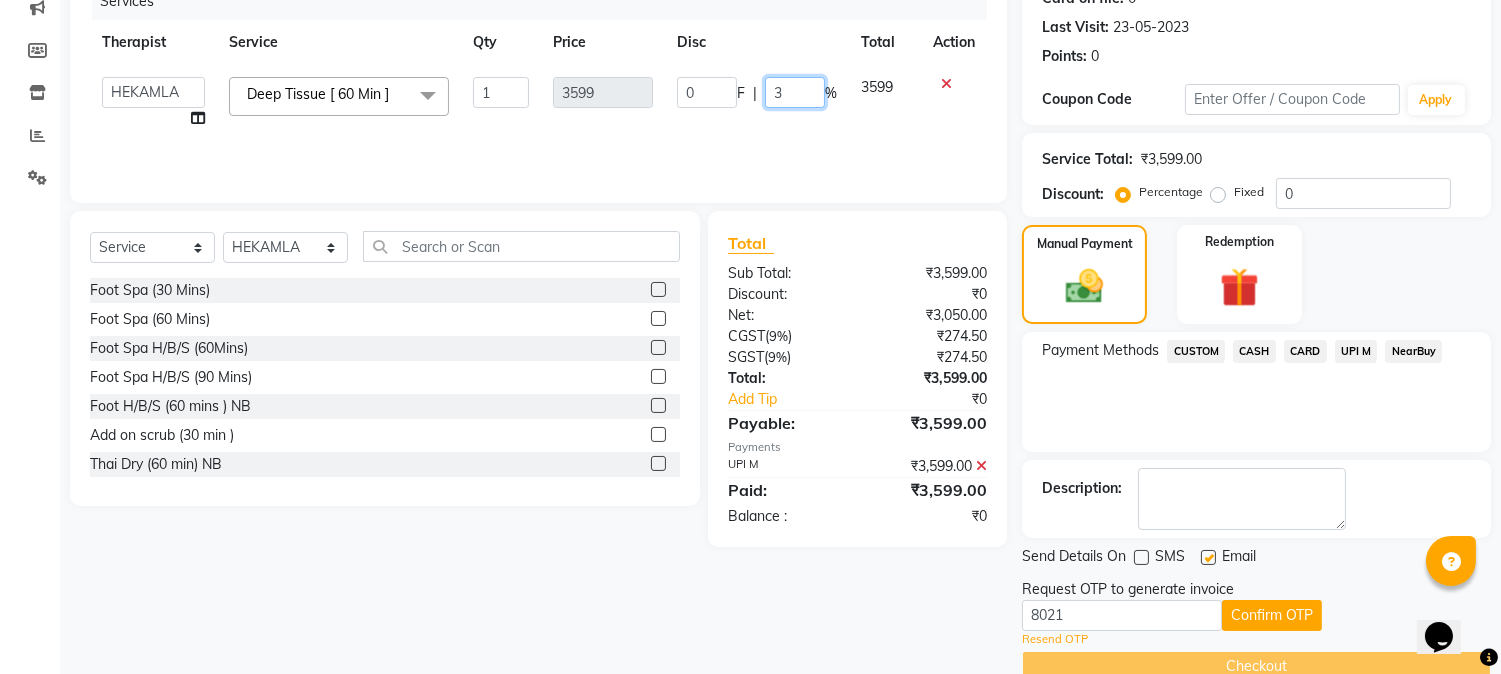 type on "30" 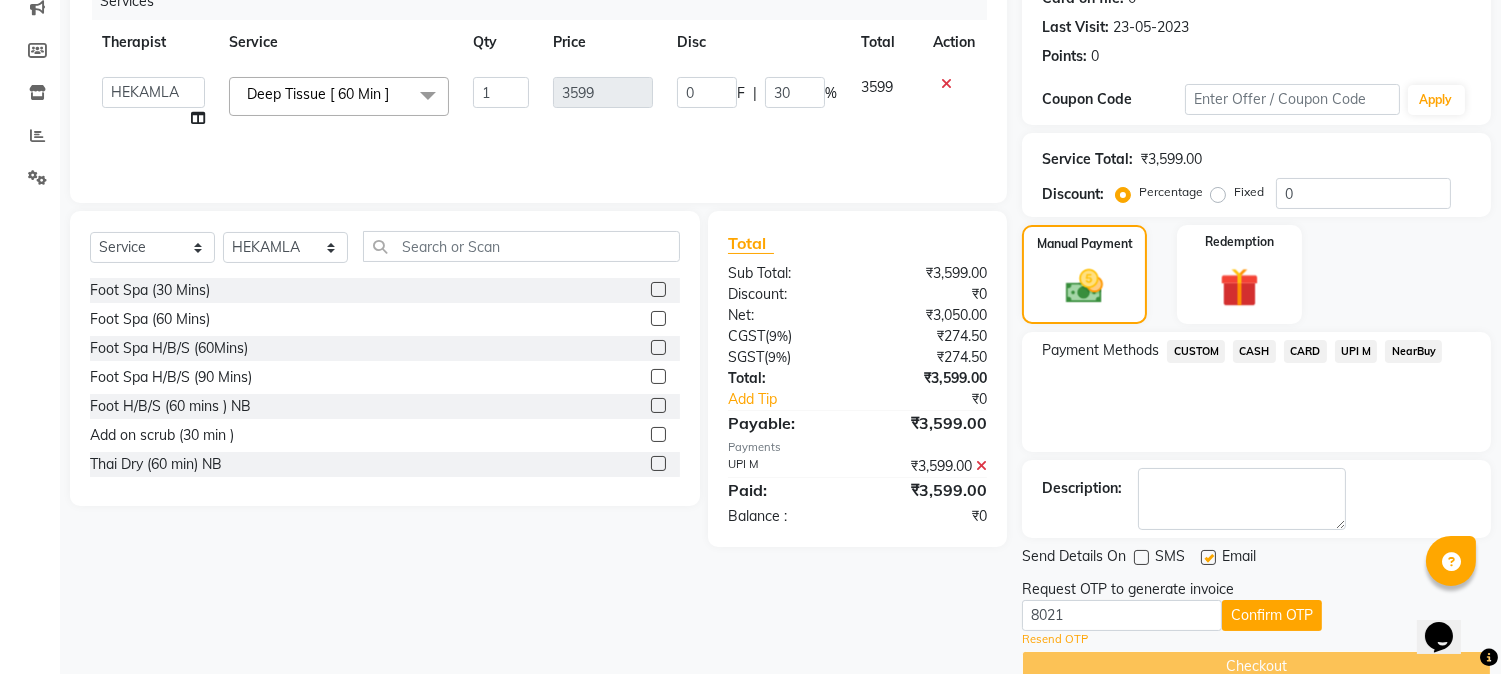 click on "Client +[COUNTRYCODE] [PHONE] Date [DATE] Invoice Number [INVOICE_NUMBER] V/[YEAR] V/[YEAR]-[YEAR] [NUMBER] Services Therapist Service Qty Price Disc Total Action ANING Aphy ARILA AYIN CHONCHON Front Desk HEKAMLA Lotus Nobi SHOJILA Deep Tissue [ 60 Min ] x Foot Spa (30 Mins) Foot Spa (60 Mins) Foot Spa H/B/S (60Mins) Foot Spa H/B/S (90 Mins) Foot H/B/S (60 mins ) NB Add on scrub (30 min ) Thai Dry (60 min) NB Couple Spa NB Aroma Thai 60Mins NB Deep Tissue 60mins NB Aroma 90mins NB Spa of the month myo signature 90 mints Swedish 60Mins NB Swedish 90Mins NB Thai Foot Spa Head/ Back Shoulder 60Mins Aroma Thai [ 60 Min ] Aroma Thai 90 Mins Balinese [ 60 Min ] Balinese [ 90 Min ] Body Scrub [ 60 Min ] Couple Spa 60 Mins Deep Tissue [ 60 Min ] Deep Tissue [ 90 Min ] Head Champi [ 15 Min ] Head Champi [ 30 Min ] Stress Releiving [90 Min] Stress Relieving Back [ 30 Min ] Swedish [ 60 Min ] Swedish [ 90 Min ] Thai Foot Spa Head/ Back Shoulder [ 60 Min ] Thai Foot Spa Head/ Back Shoulder [ 90Min ] 1 3599 0 F" 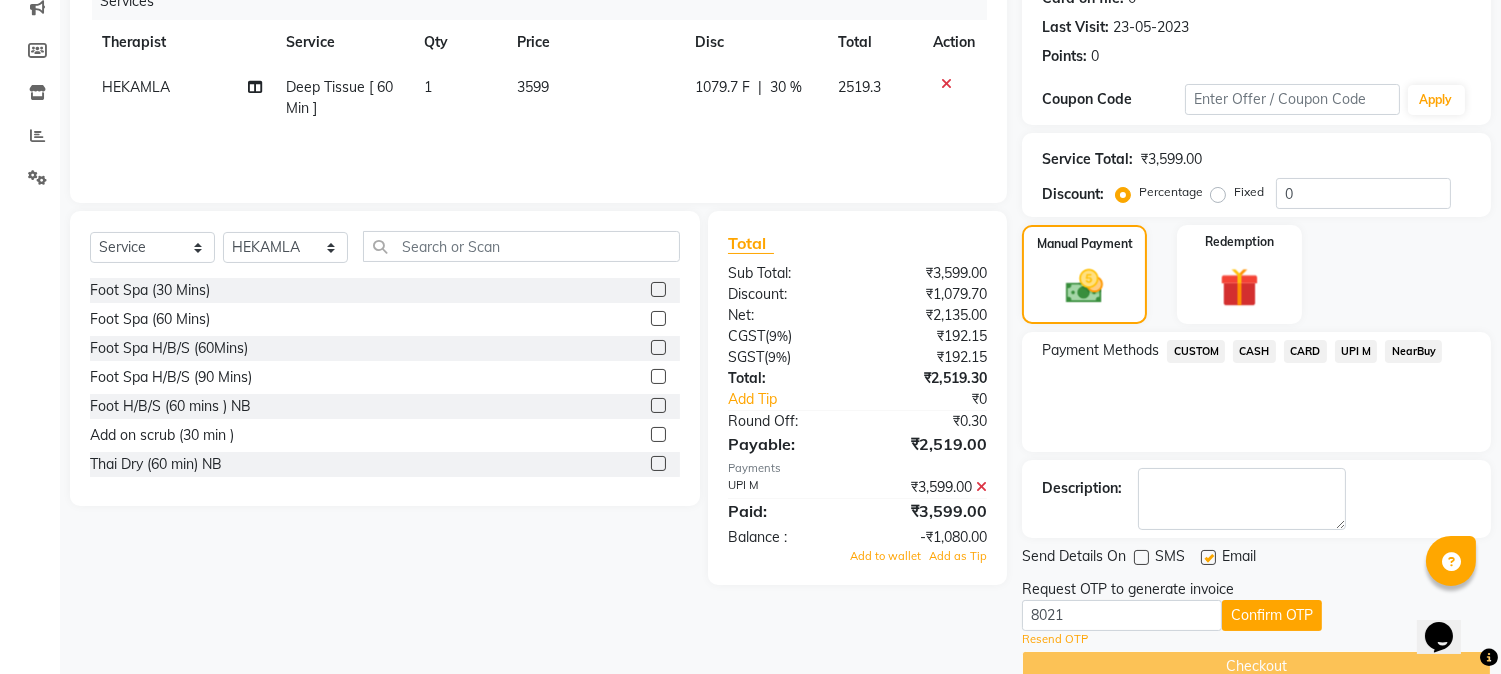 click 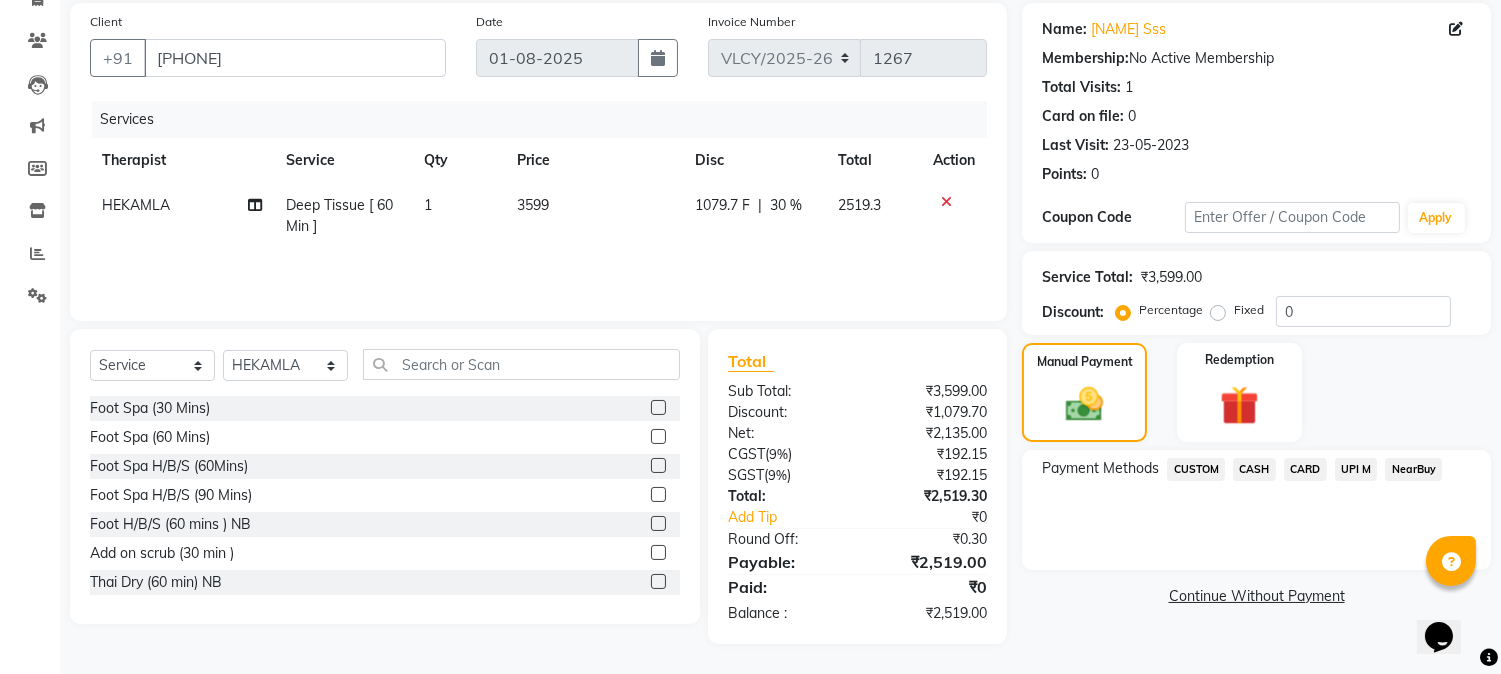 scroll, scrollTop: 146, scrollLeft: 0, axis: vertical 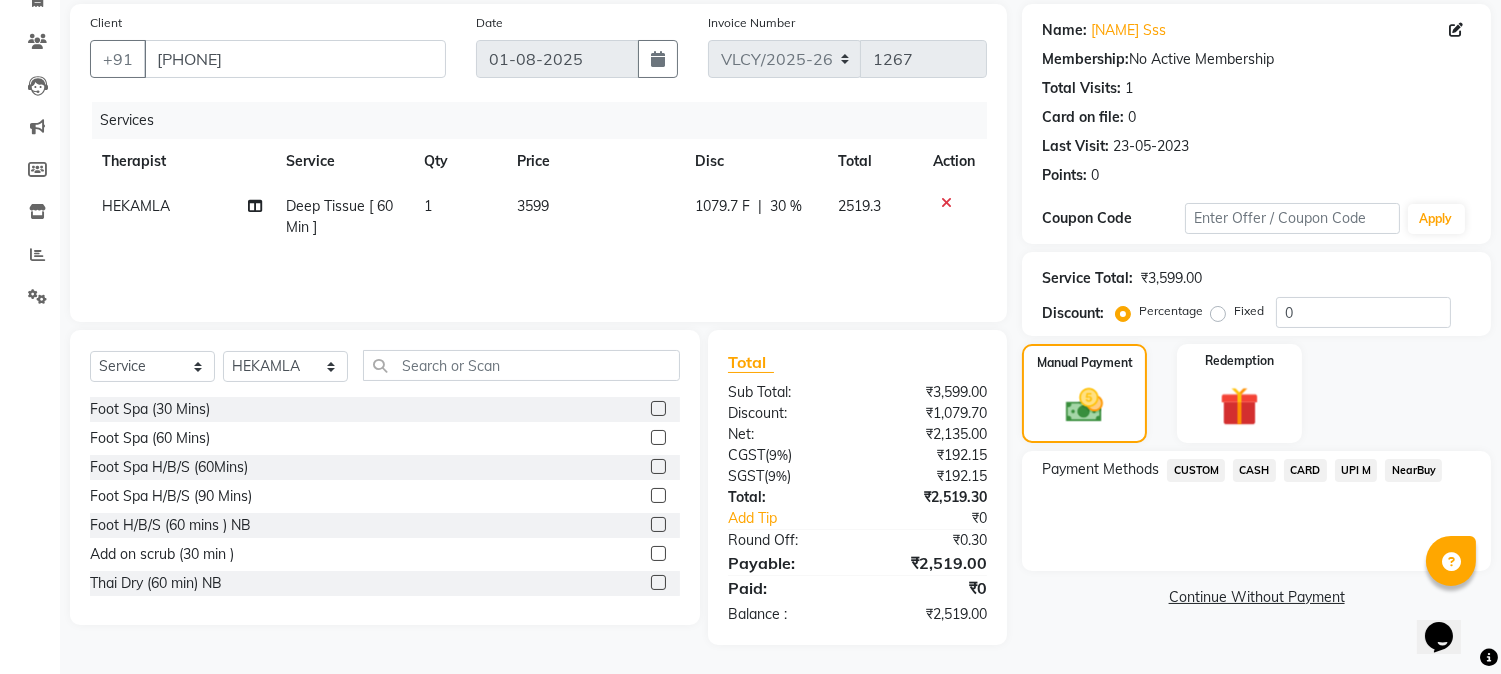click on "CASH" 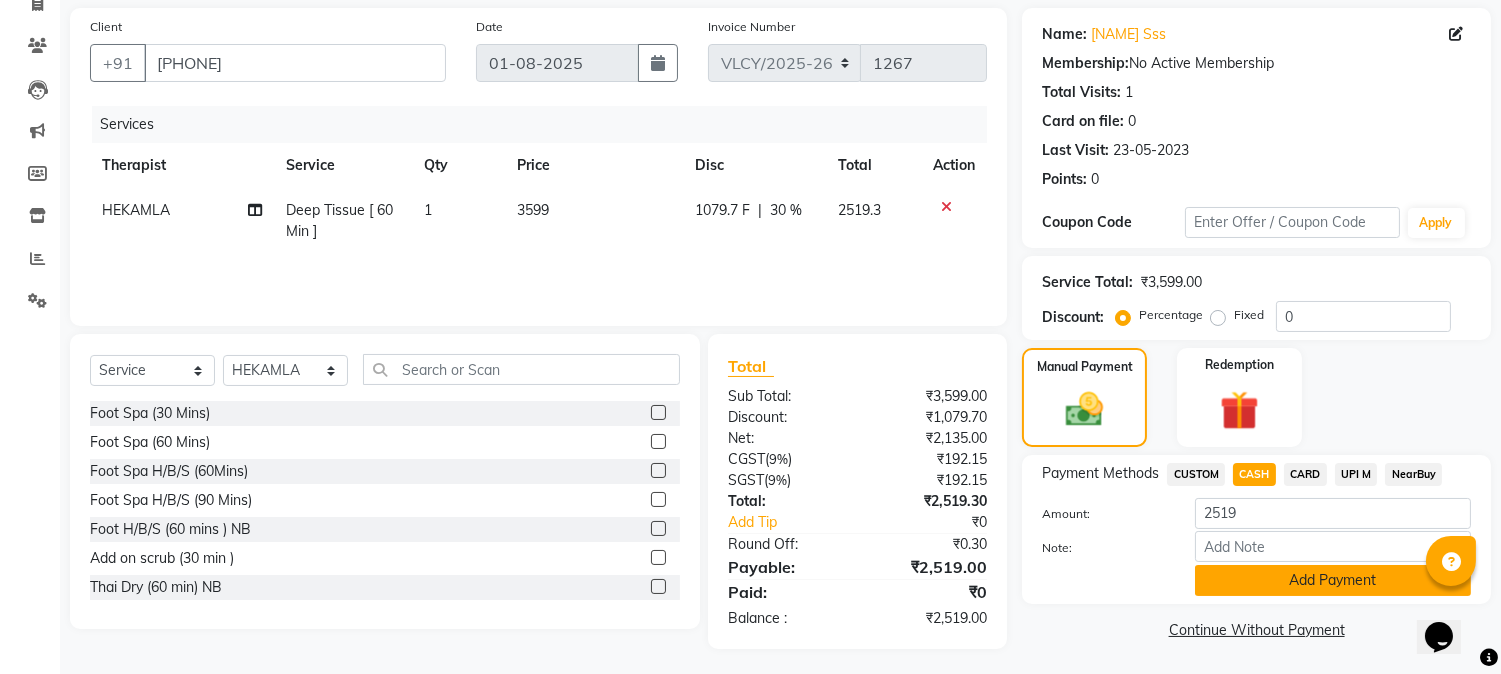 scroll, scrollTop: 146, scrollLeft: 0, axis: vertical 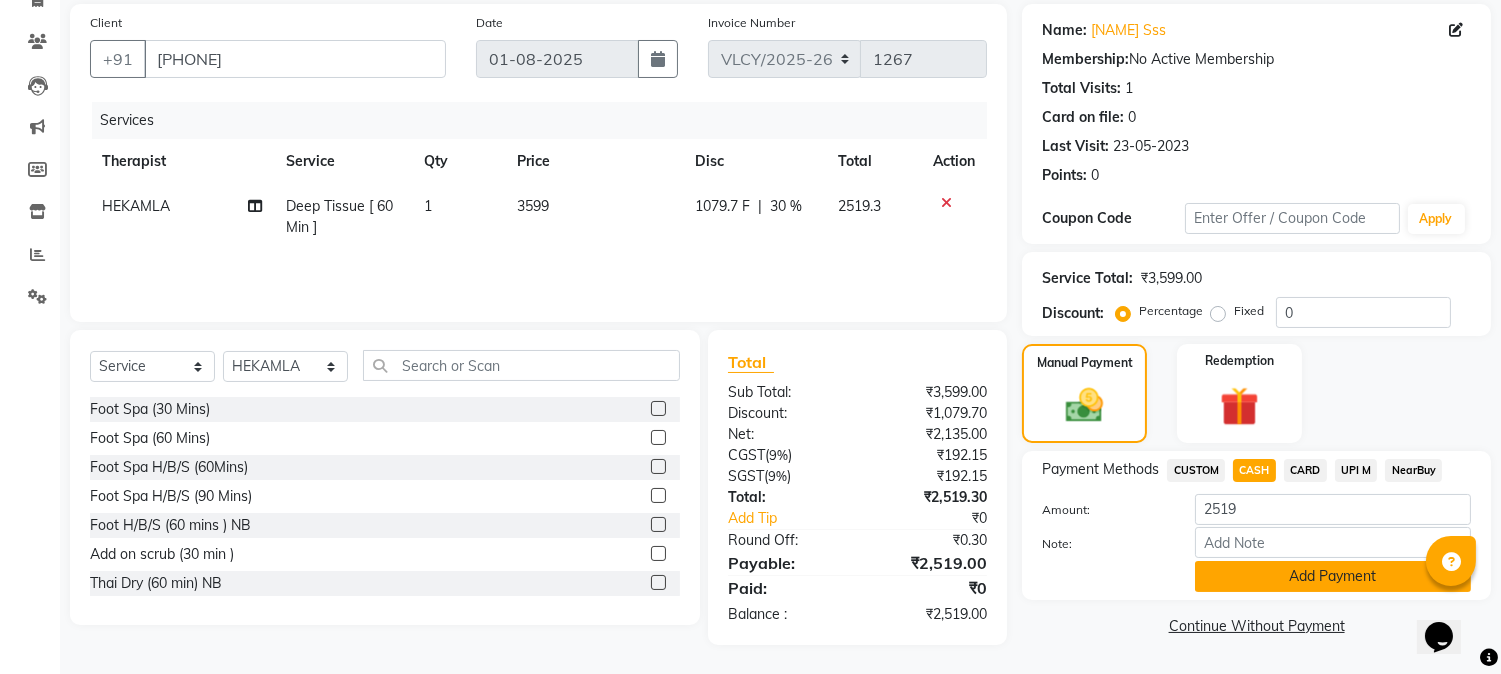 click on "Add Payment" 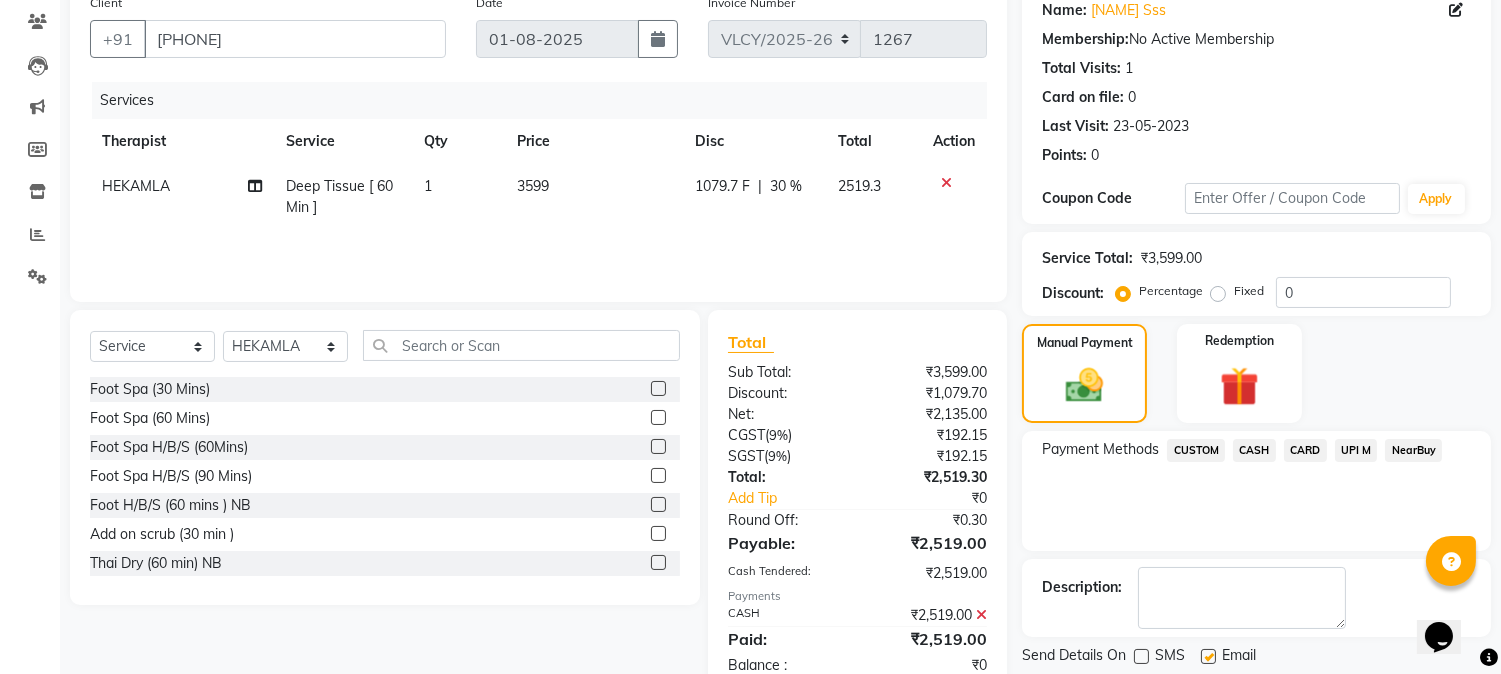scroll, scrollTop: 222, scrollLeft: 0, axis: vertical 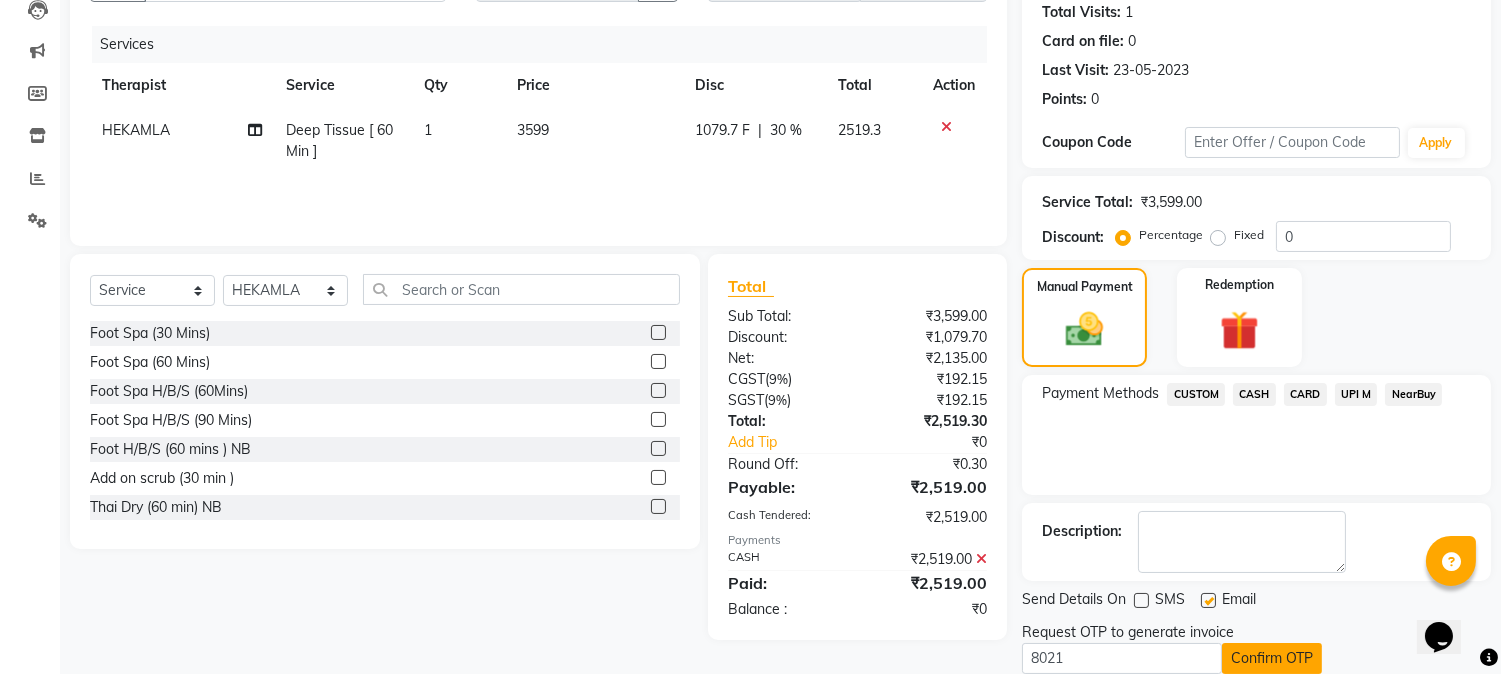 click on "Confirm OTP" 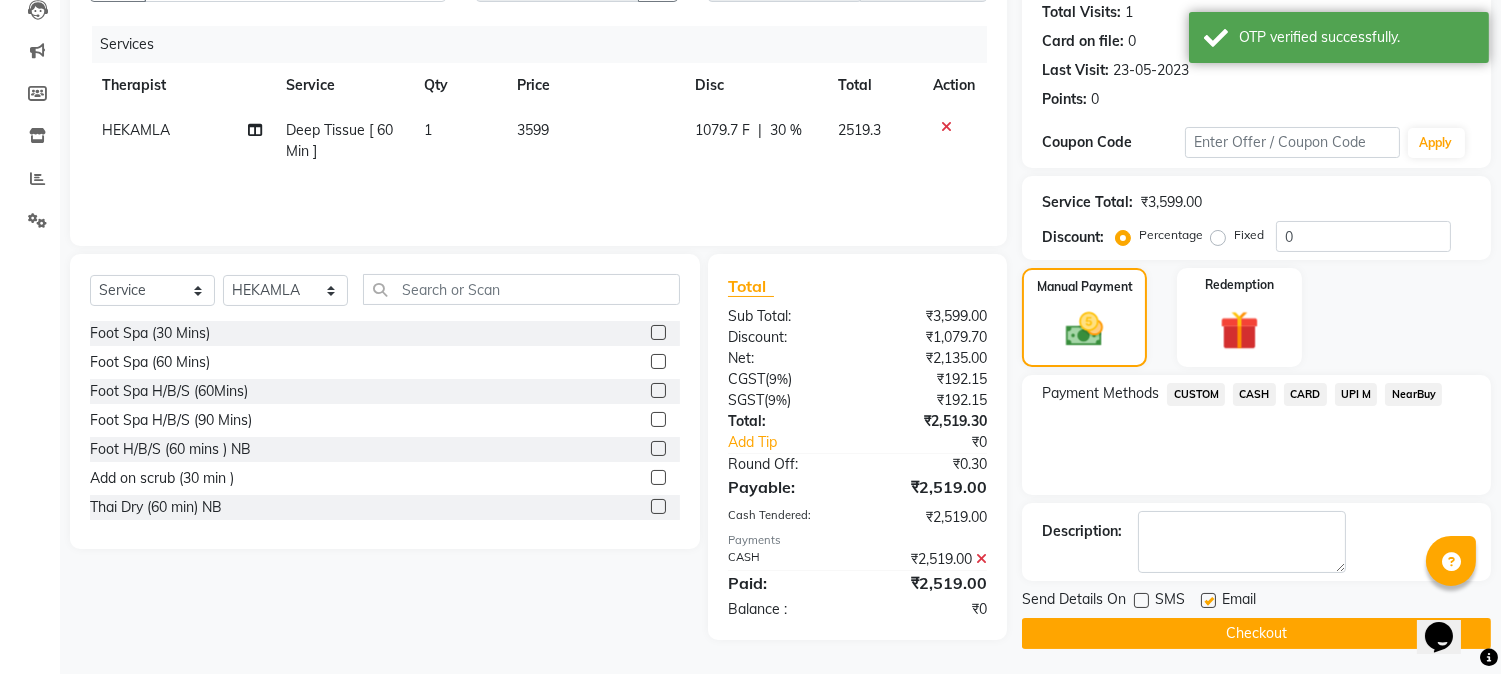 click 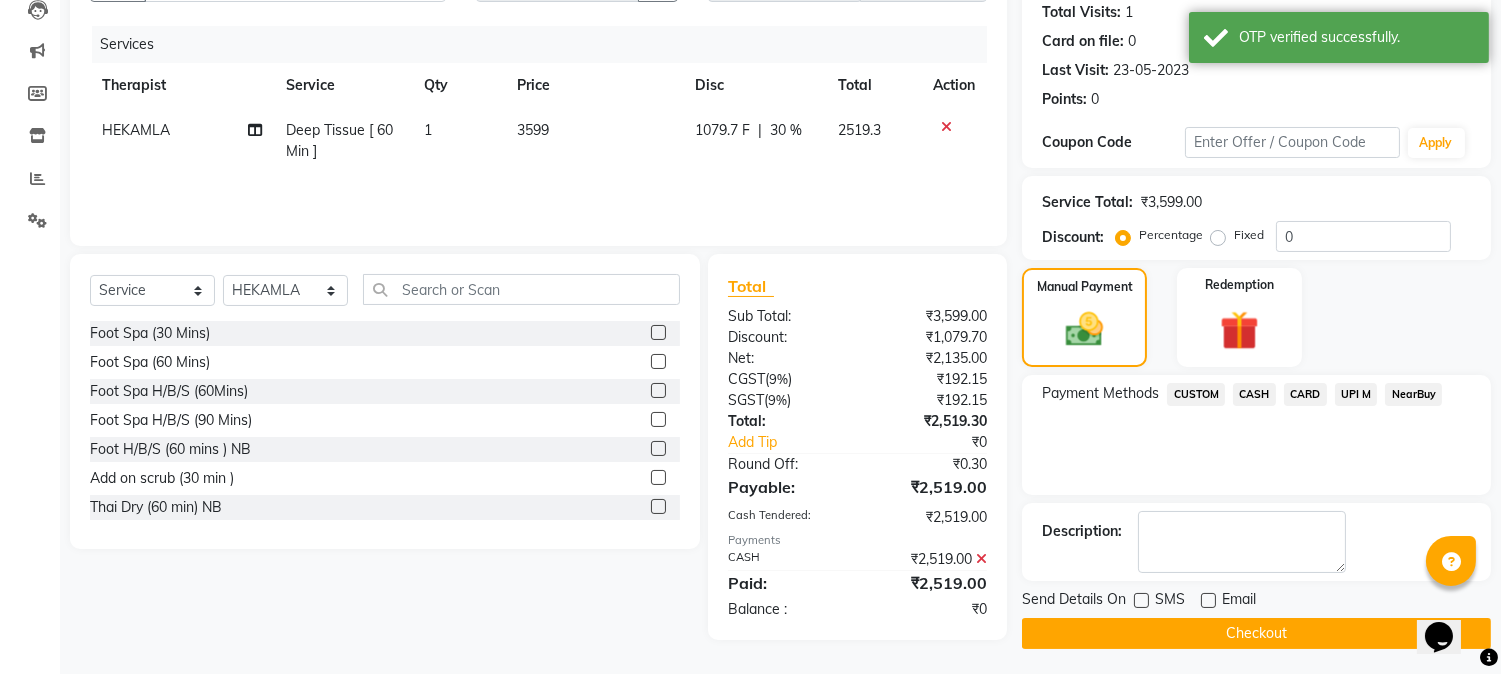 click on "Checkout" 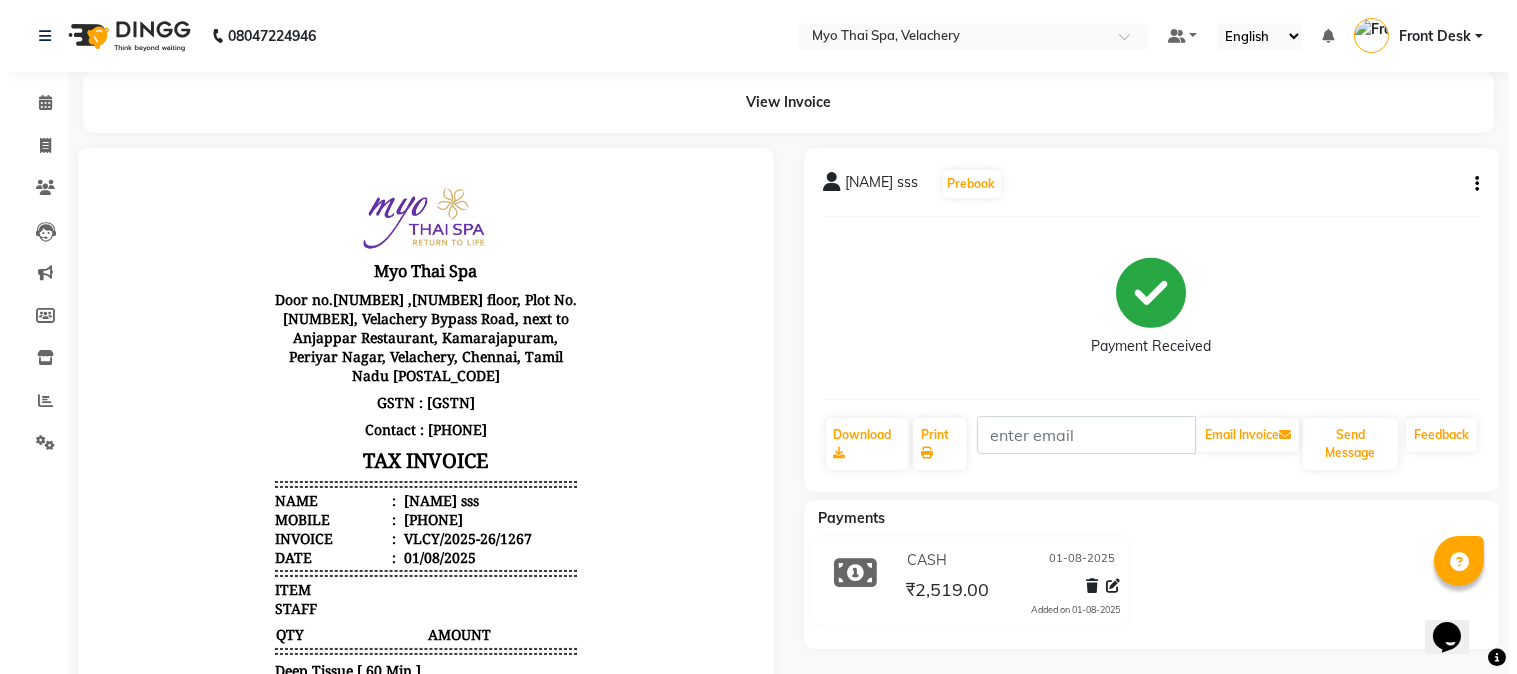 scroll, scrollTop: 15, scrollLeft: 0, axis: vertical 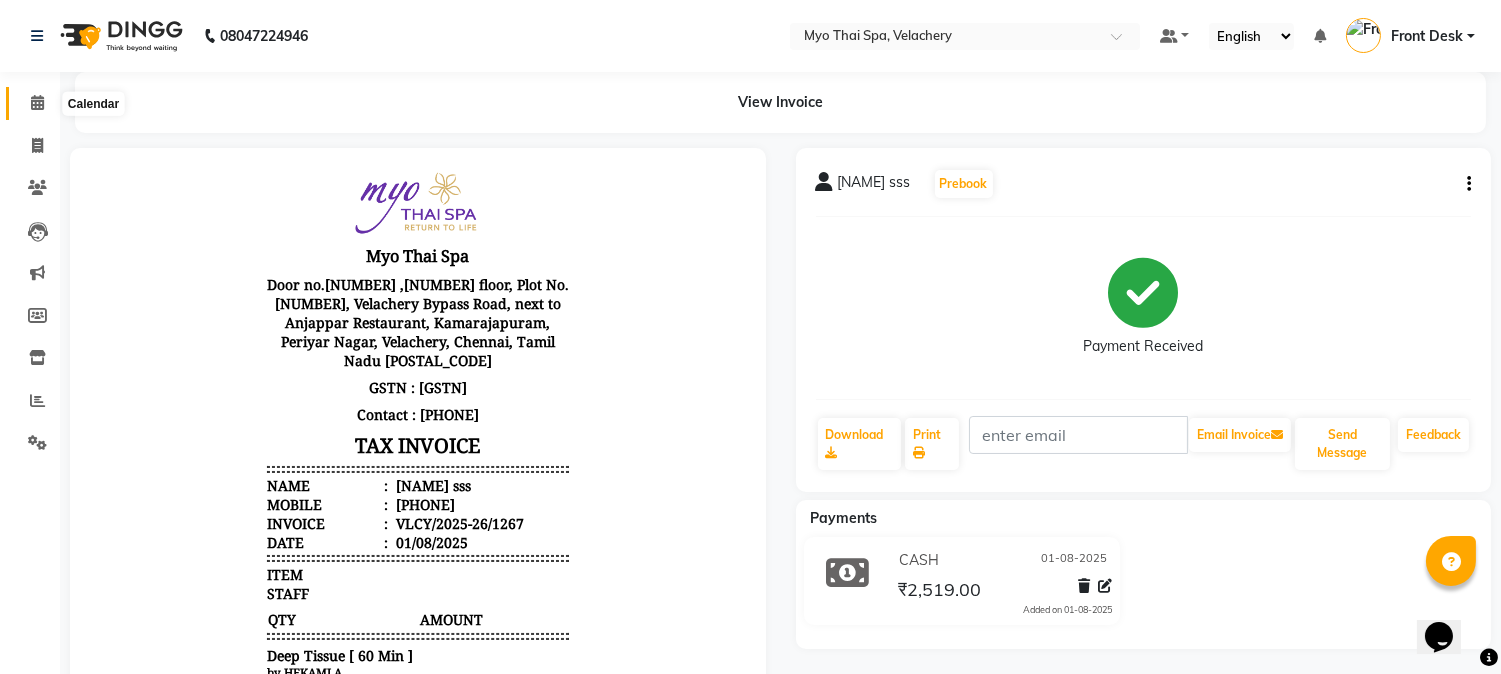 click 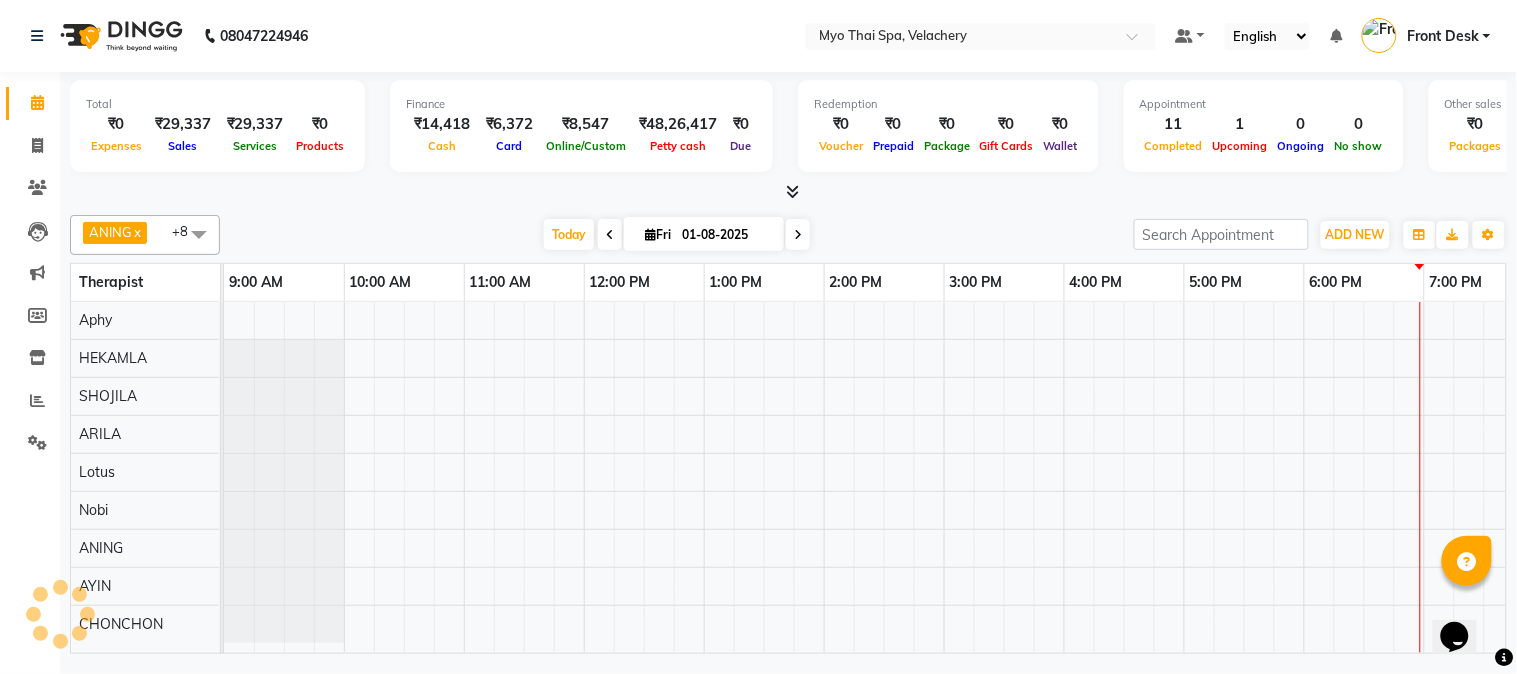 scroll, scrollTop: 0, scrollLeft: 0, axis: both 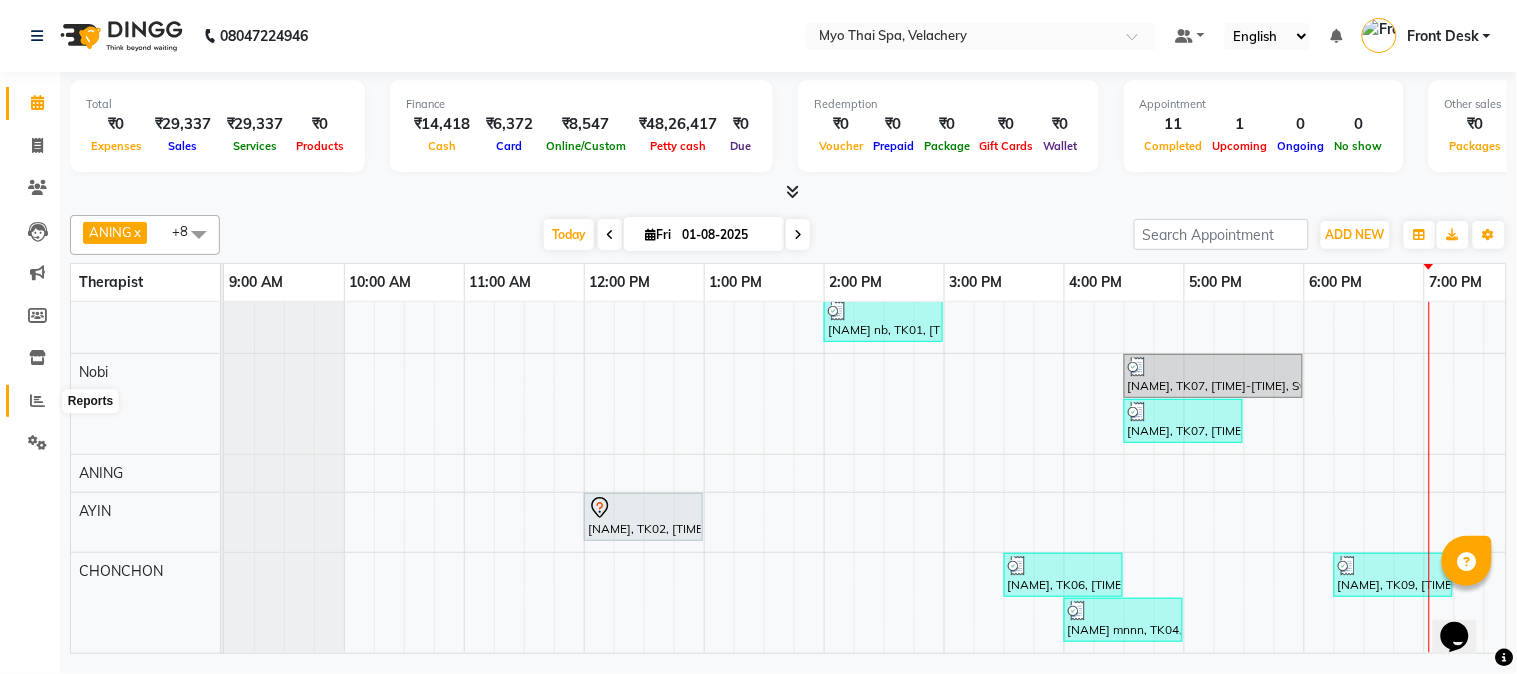 click 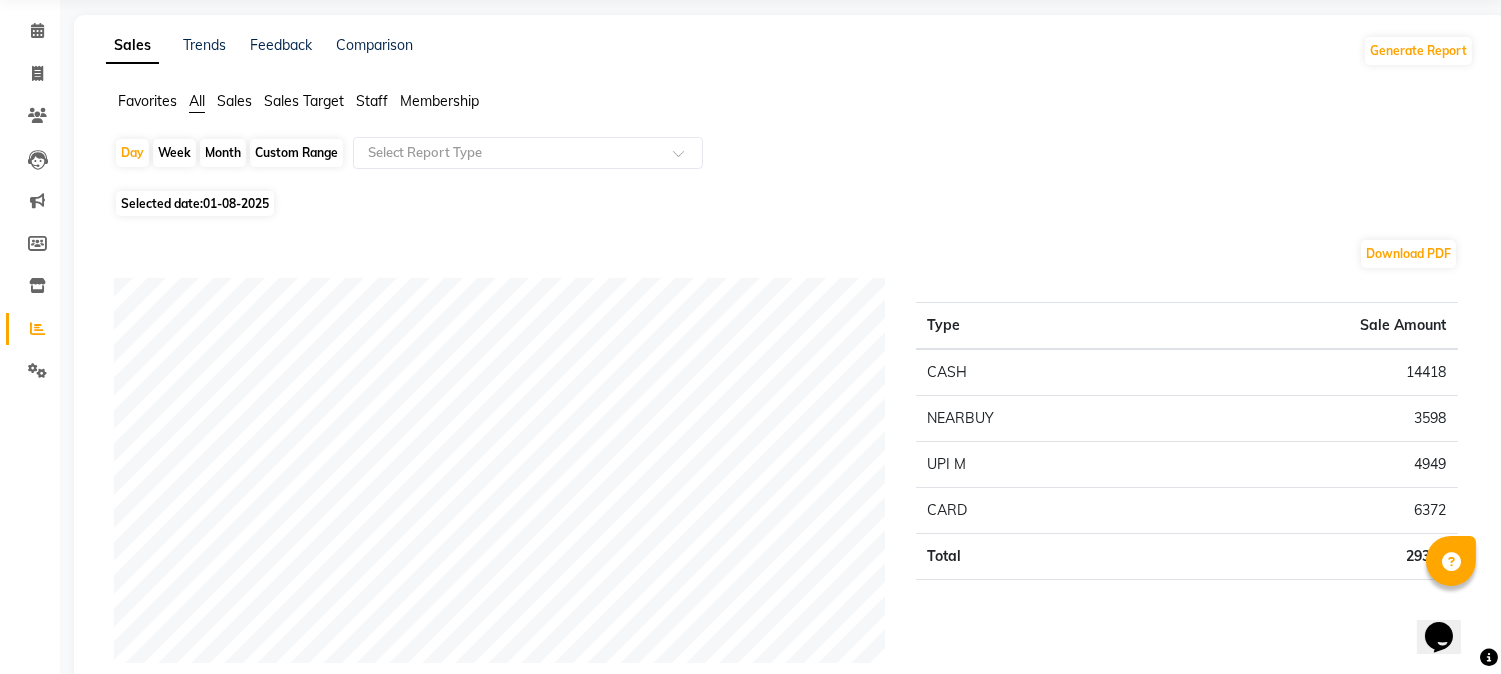 scroll, scrollTop: 111, scrollLeft: 0, axis: vertical 